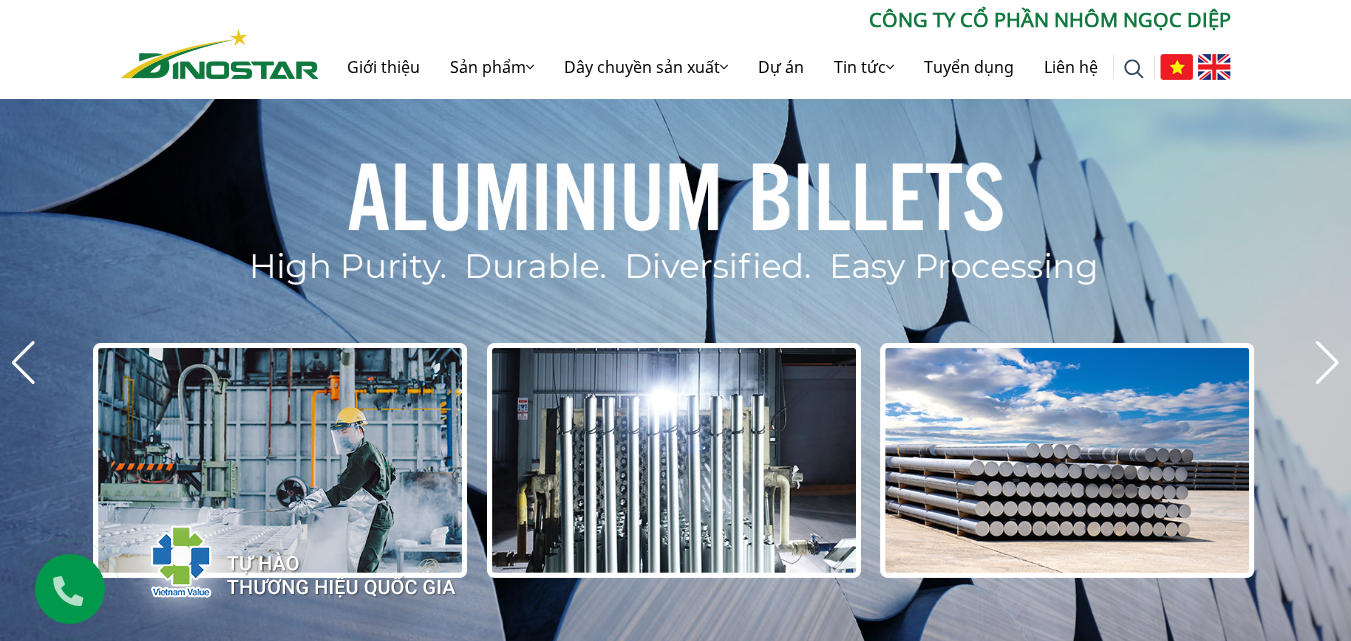 scroll, scrollTop: 0, scrollLeft: 0, axis: both 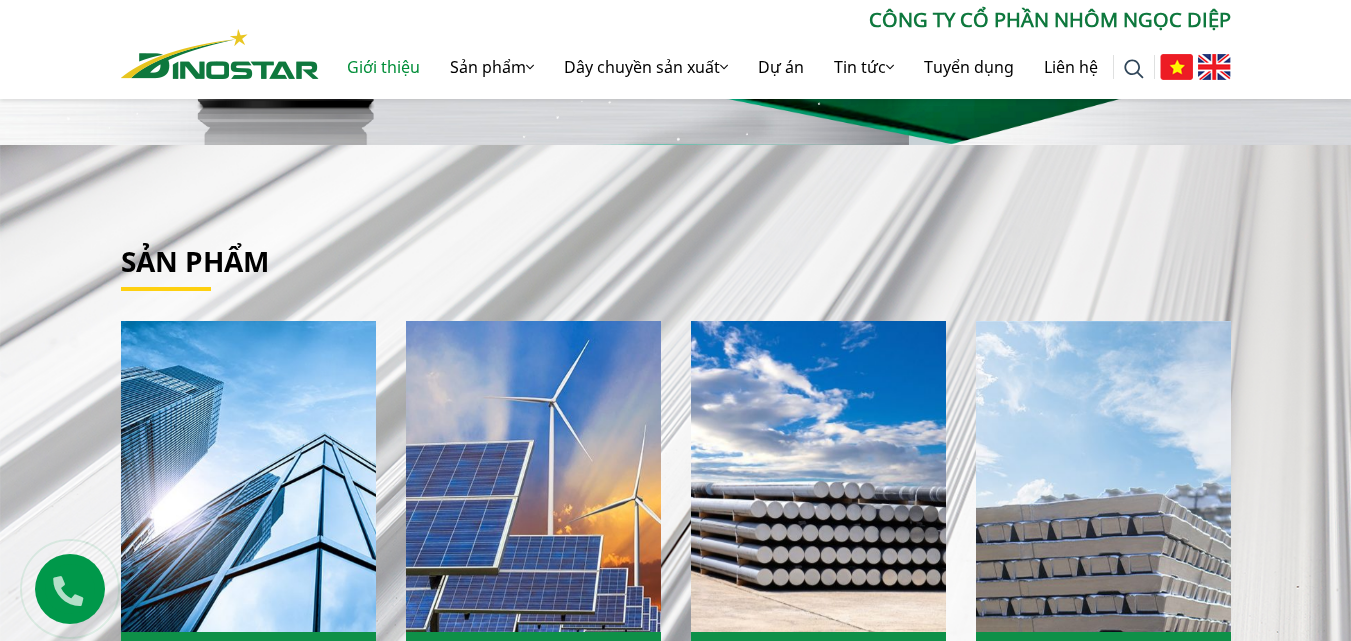 click on "Giới thiệu" at bounding box center [383, 67] 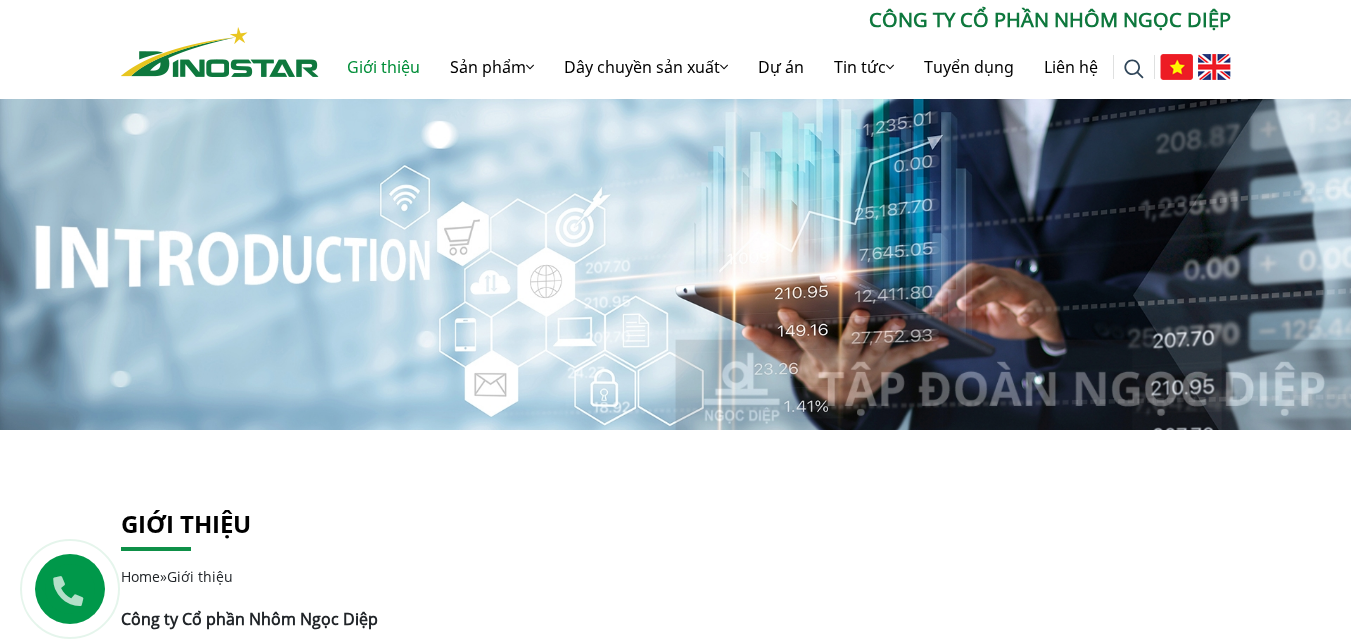 scroll, scrollTop: 0, scrollLeft: 0, axis: both 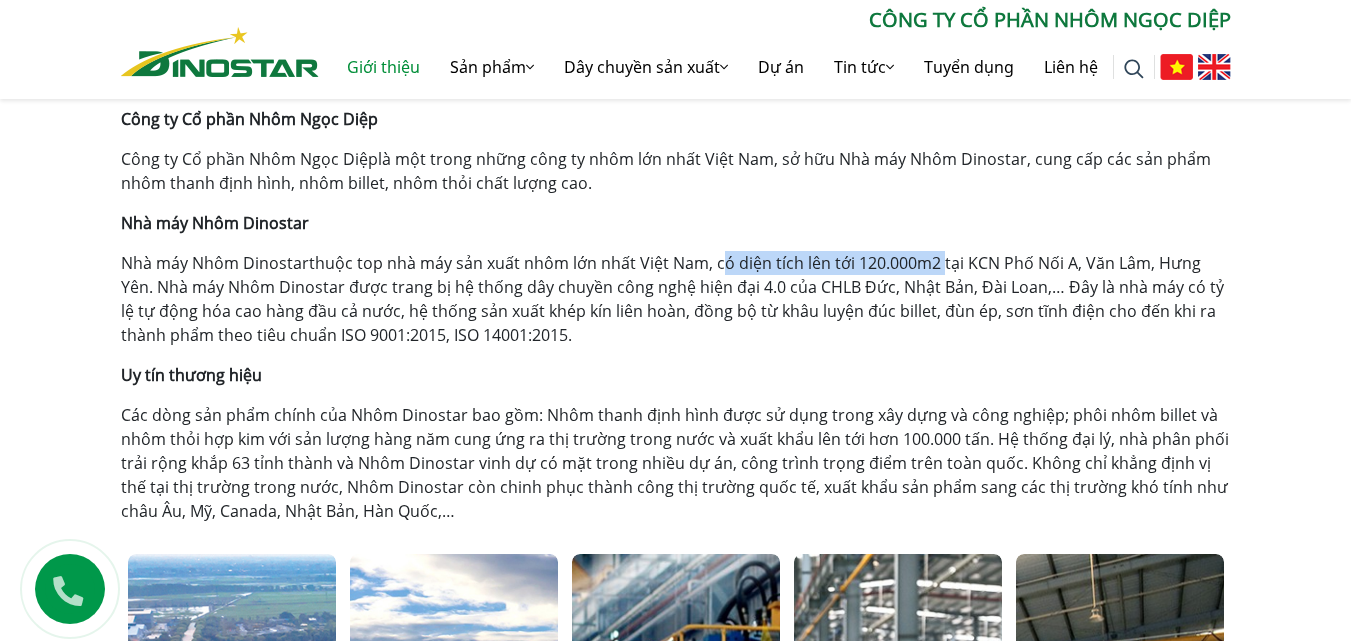 drag, startPoint x: 715, startPoint y: 268, endPoint x: 938, endPoint y: 271, distance: 223.02017 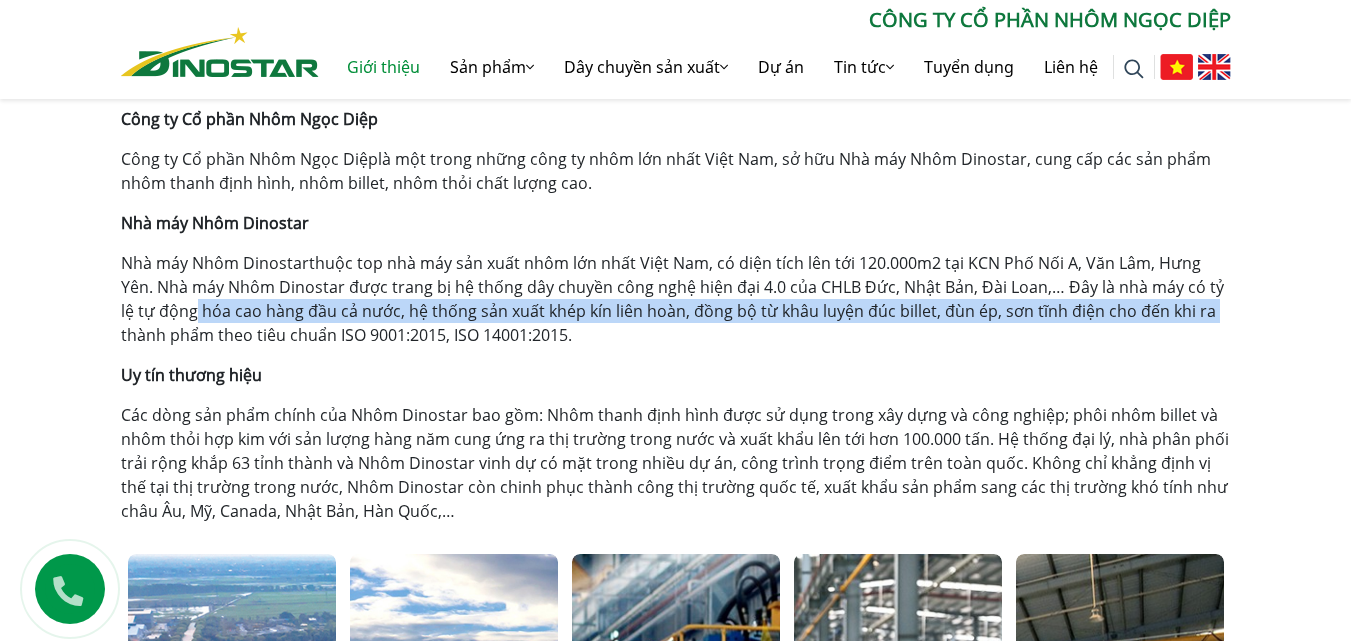 drag, startPoint x: 147, startPoint y: 312, endPoint x: 1164, endPoint y: 315, distance: 1017.0044 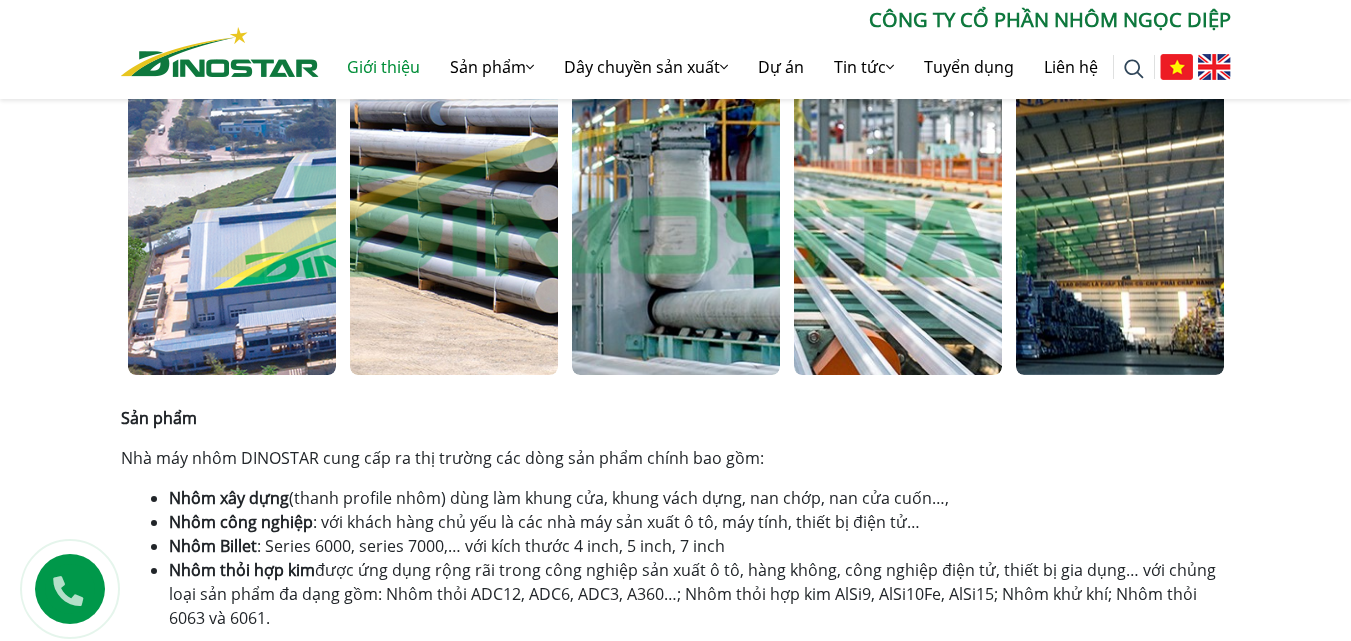 scroll, scrollTop: 1100, scrollLeft: 0, axis: vertical 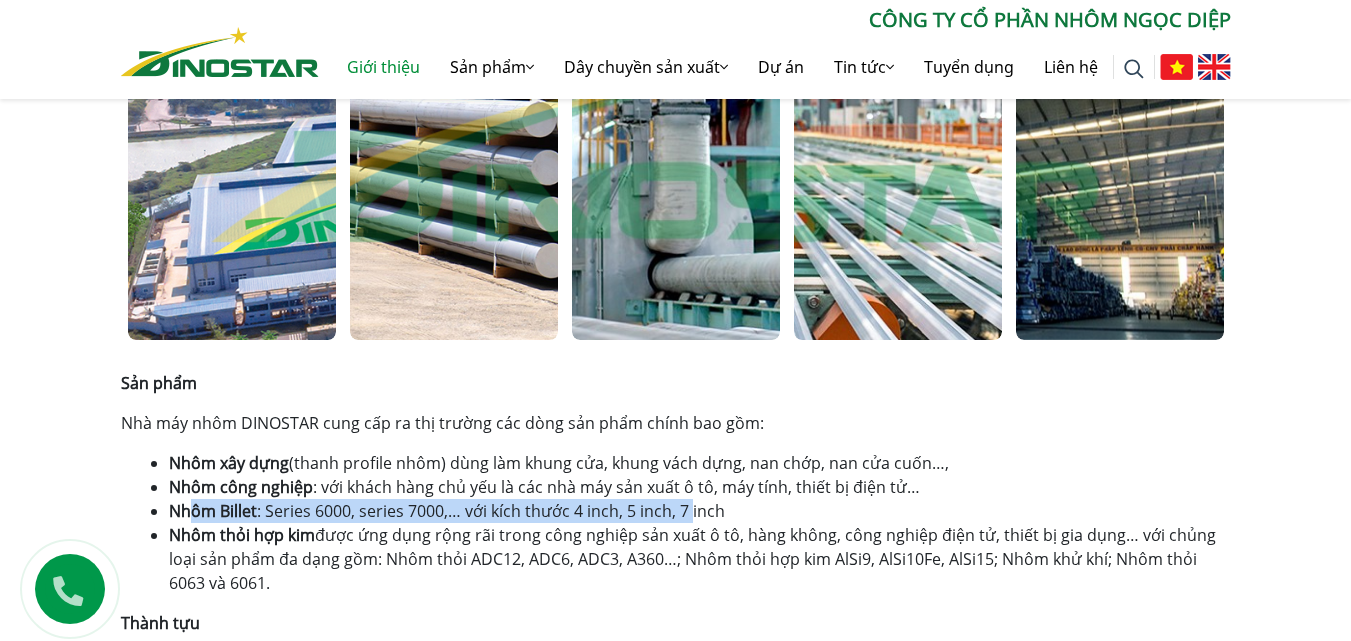 drag, startPoint x: 190, startPoint y: 509, endPoint x: 689, endPoint y: 505, distance: 499.01602 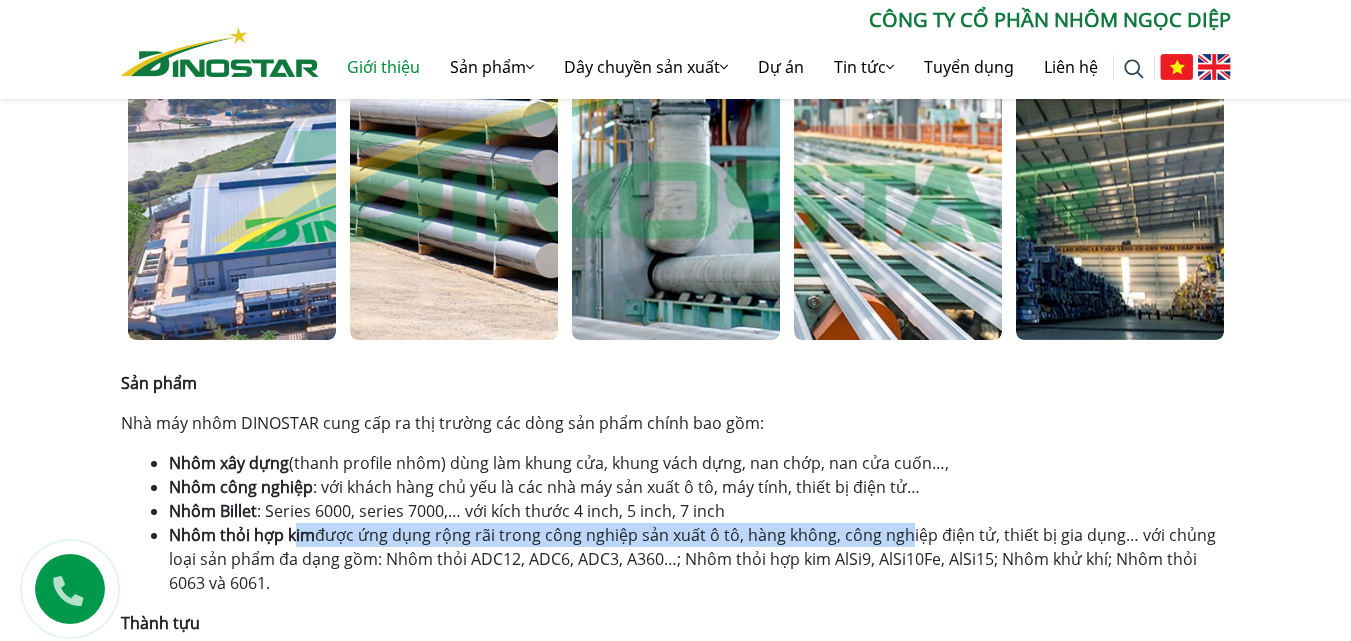 drag, startPoint x: 305, startPoint y: 524, endPoint x: 897, endPoint y: 526, distance: 592.00336 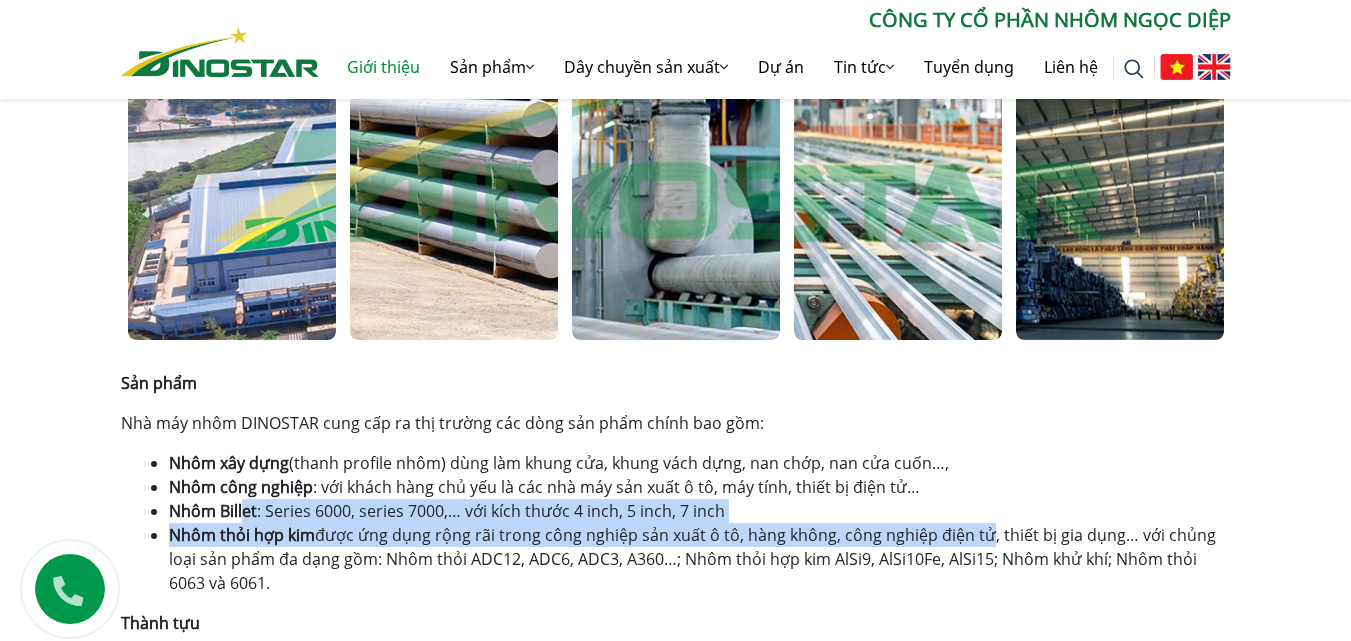 drag, startPoint x: 979, startPoint y: 535, endPoint x: 241, endPoint y: 509, distance: 738.4578 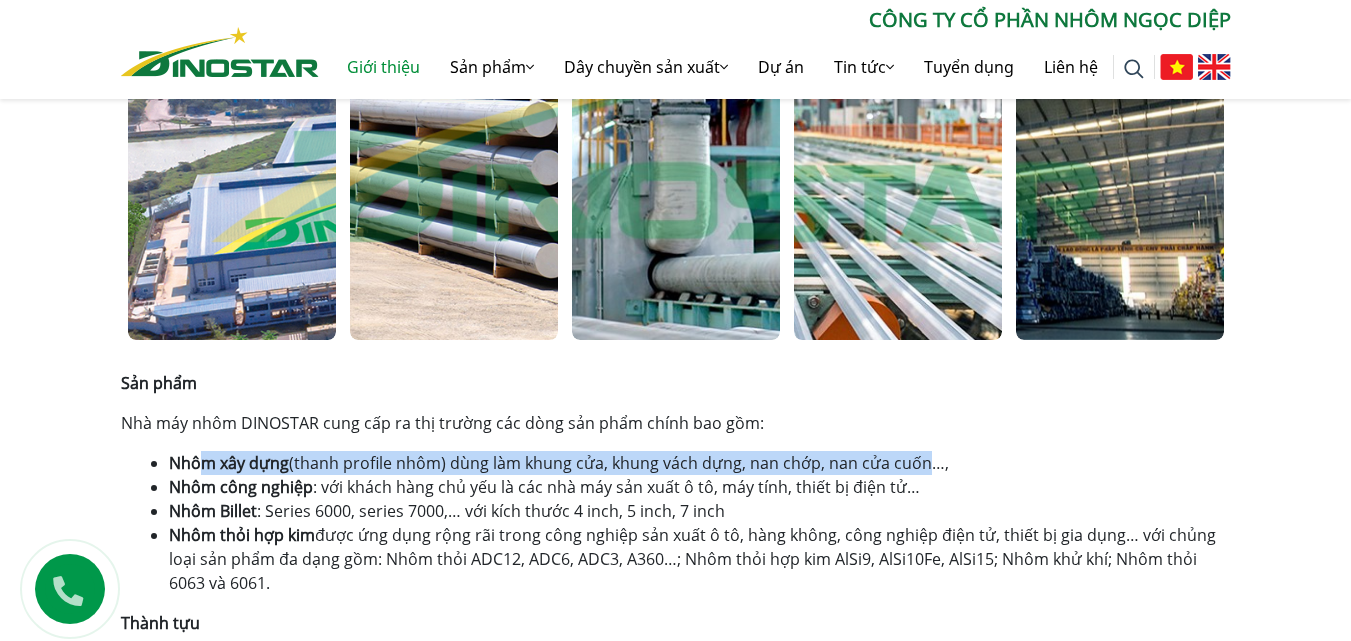 drag, startPoint x: 211, startPoint y: 455, endPoint x: 919, endPoint y: 459, distance: 708.0113 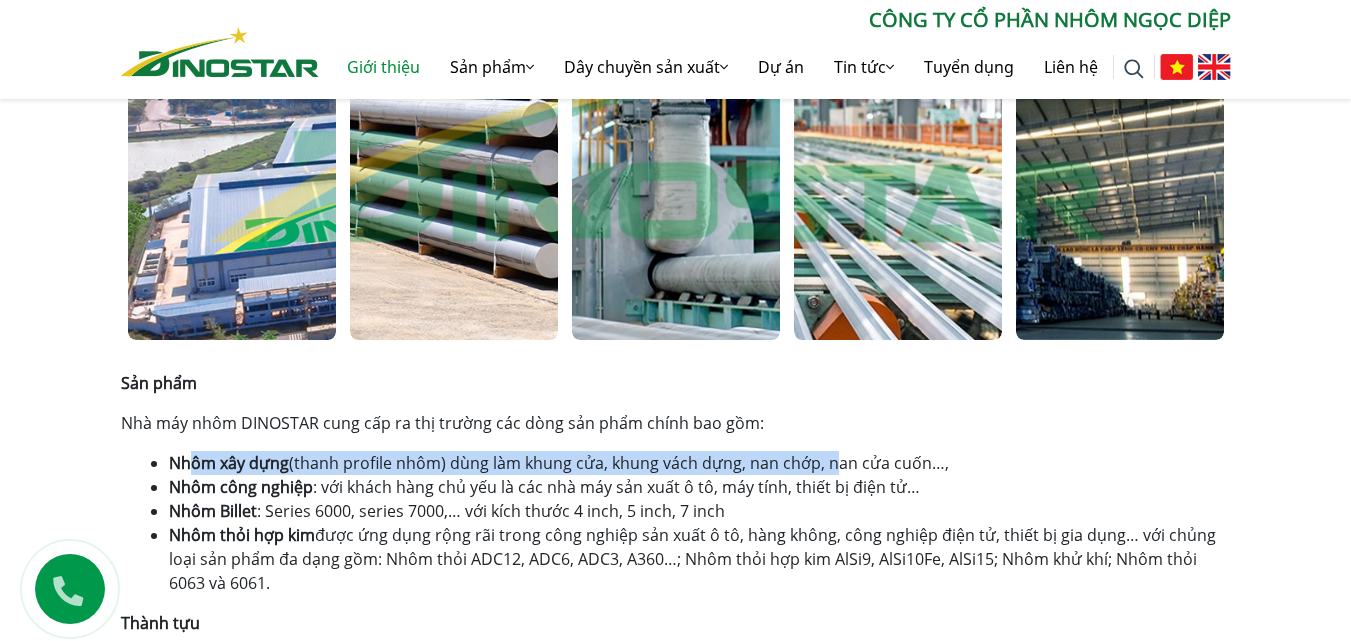 drag, startPoint x: 194, startPoint y: 460, endPoint x: 827, endPoint y: 465, distance: 633.0198 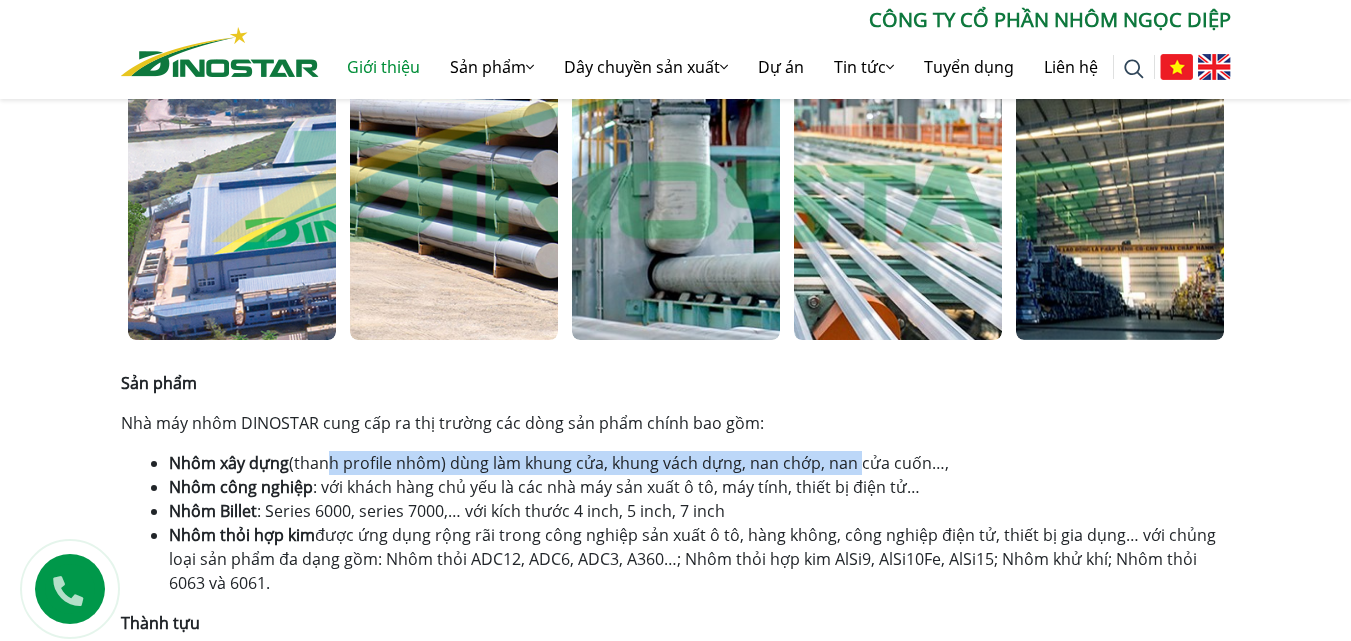 drag, startPoint x: 850, startPoint y: 465, endPoint x: 319, endPoint y: 448, distance: 531.27203 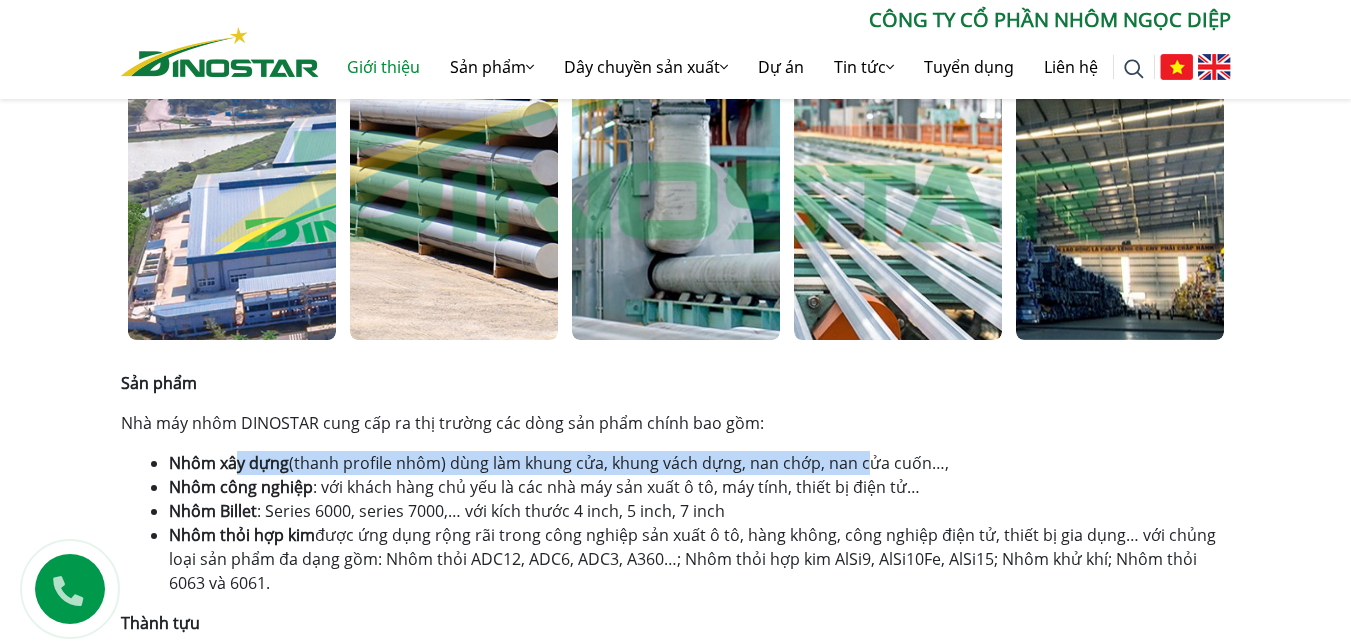 drag, startPoint x: 235, startPoint y: 459, endPoint x: 861, endPoint y: 467, distance: 626.0511 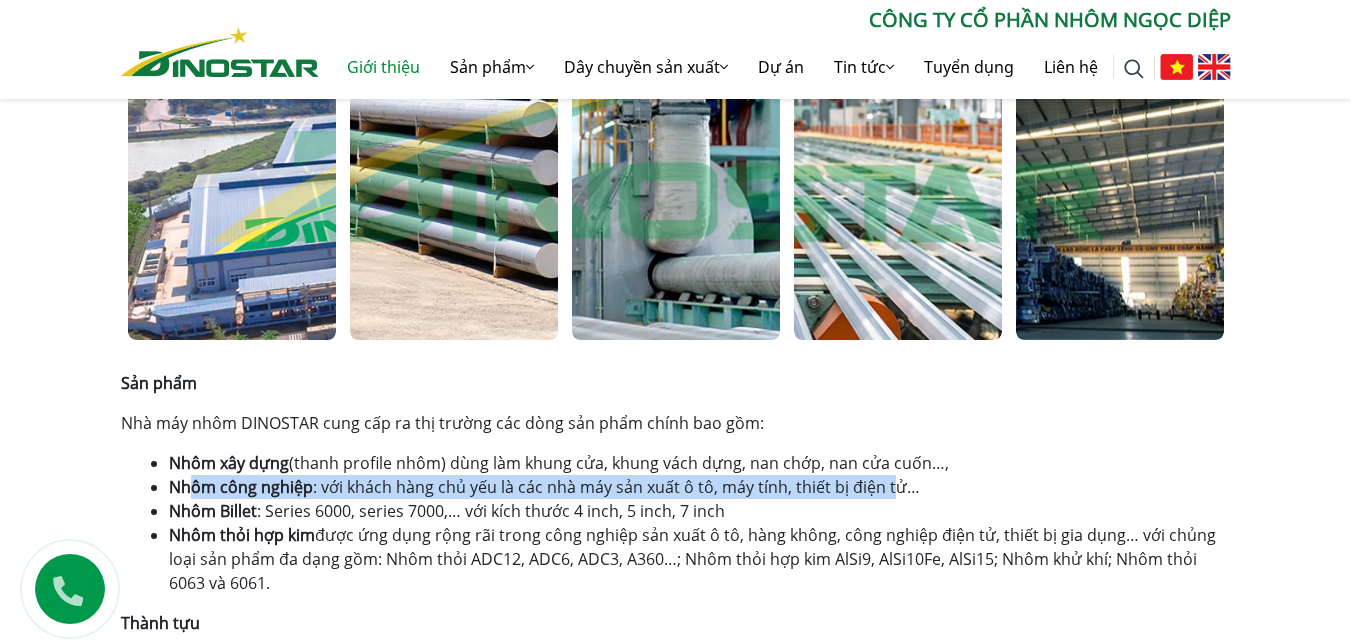 drag, startPoint x: 191, startPoint y: 482, endPoint x: 887, endPoint y: 491, distance: 696.05817 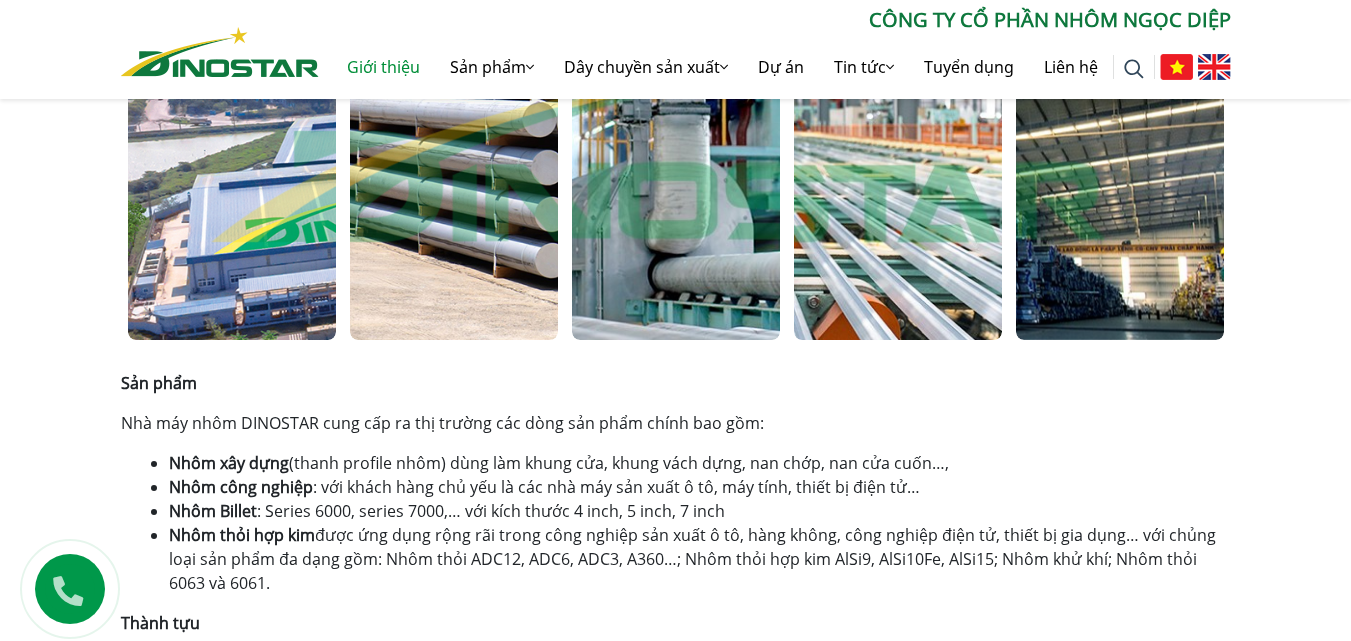 click on "Nhôm xây dựng  (thanh profile nhôm) dùng làm khung cửa, khung vách dựng, nan chớp, nan cửa cuốn…," at bounding box center [700, 463] 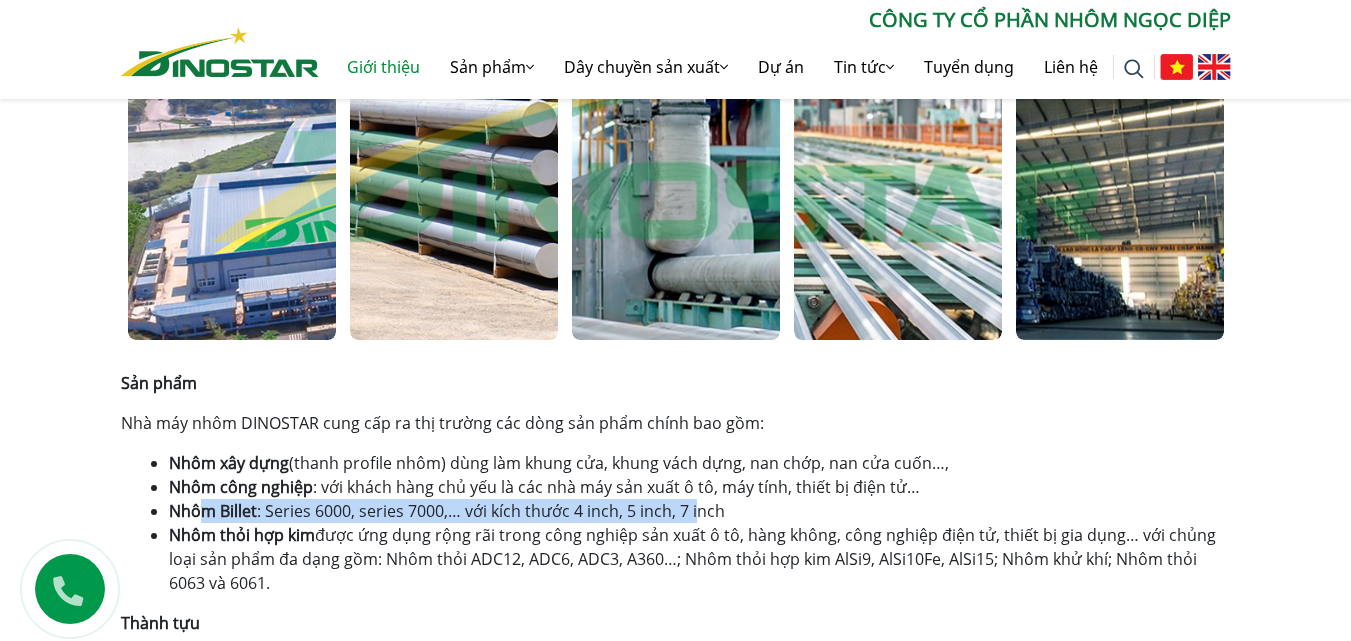 drag, startPoint x: 197, startPoint y: 504, endPoint x: 692, endPoint y: 507, distance: 495.0091 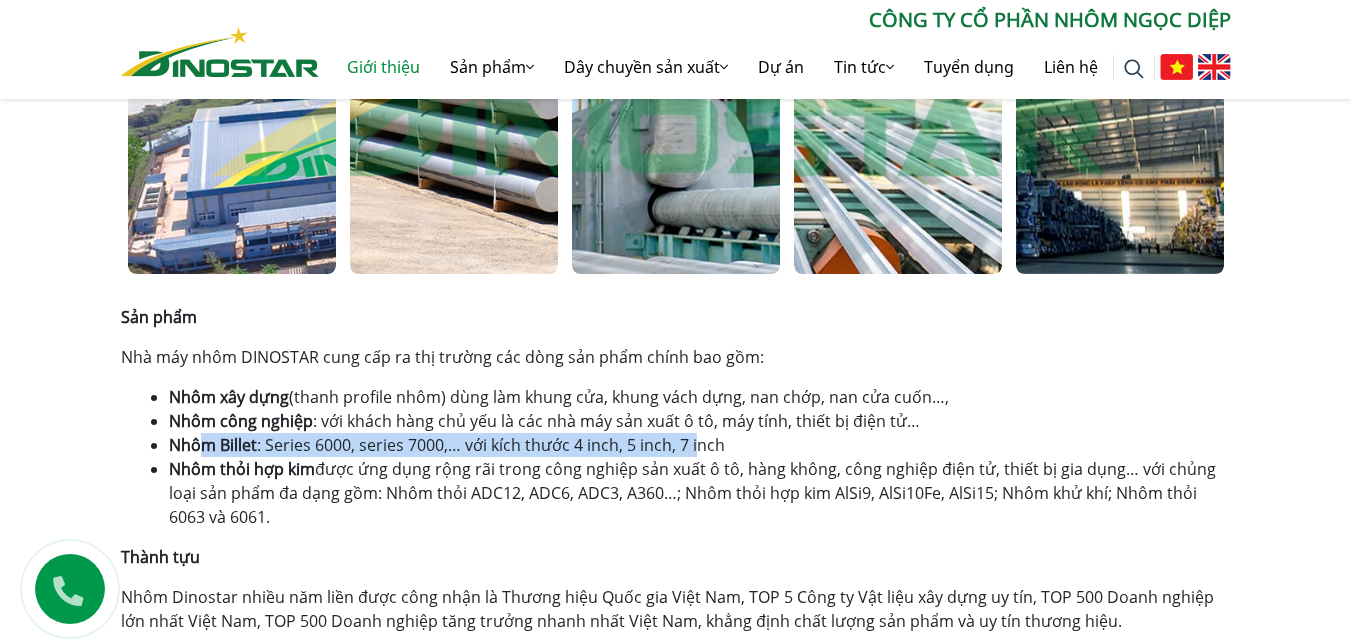 scroll, scrollTop: 1300, scrollLeft: 0, axis: vertical 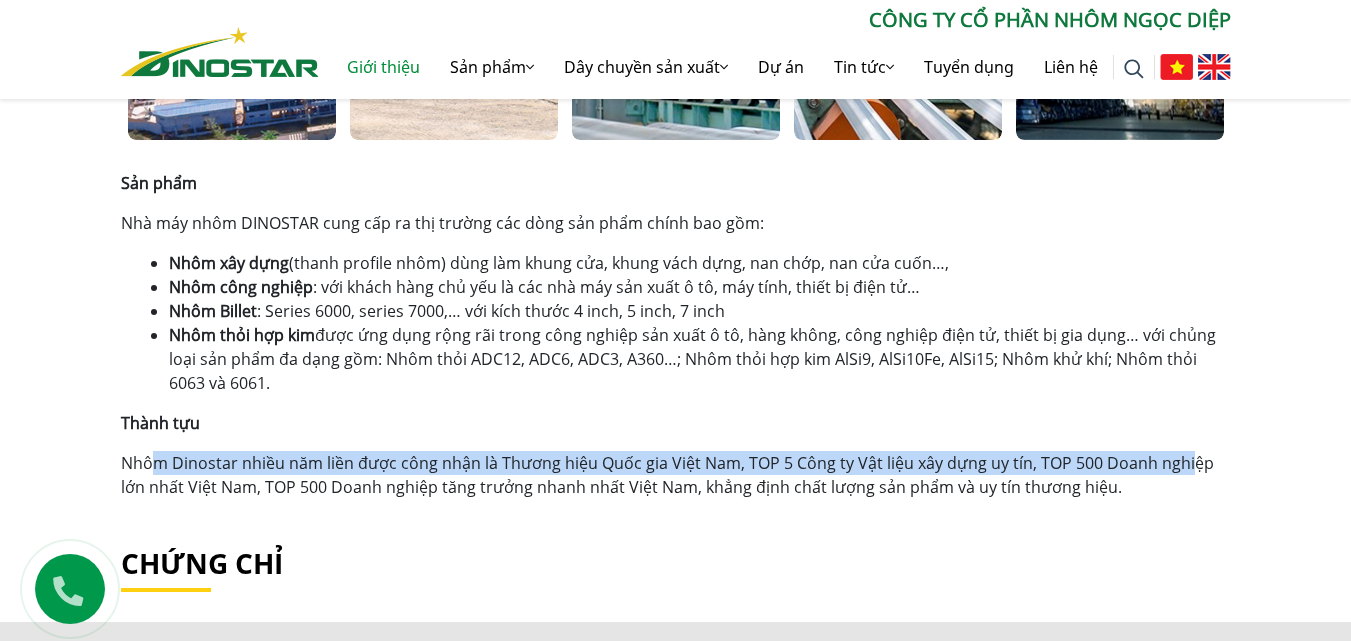 drag, startPoint x: 167, startPoint y: 464, endPoint x: 1188, endPoint y: 463, distance: 1021.0005 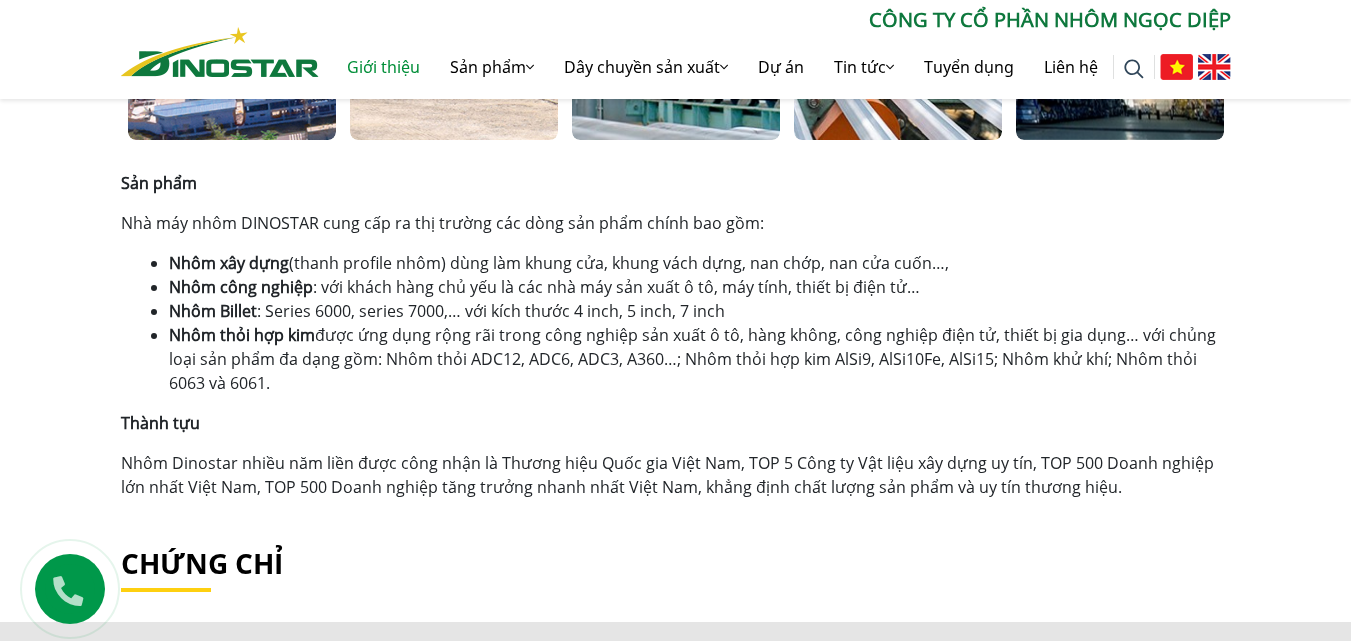 click on "Sản phẩm
Nhà máy nhôm DINOSTAR cung cấp ra thị trường các dòng sản phẩm chính bao gồm:
Nhôm xây dựng  (thanh profile nhôm) dùng làm khung cửa, khung vách dựng, nan chớp, nan cửa cuốn…,
Nhôm công nghiệp : với khách hàng chủ yếu là các nhà máy sản xuất ô tô, máy tính, thiết bị điện tử…
Nhôm Billet : Series 6000, series 7000,… với kích thước 4 inch, 5 inch, 7 inch
Nhôm thỏi hợp kim  được ứng dụng rộng rãi trong công nghiệp sản xuất ô tô, hàng không, công nghiệp điện tử, thiết bị gia dụng… với chủng loại sản phẩm đa dạng gồm: Nhôm thỏi ADC12, ADC6, ADC3, A360…; Nhôm thỏi hợp kim AlSi9, AlSi10Fe, AlSi15; Nhôm khử khí; Nhôm thỏi 6063 và 6061.
Thành tựu" at bounding box center (676, 335) 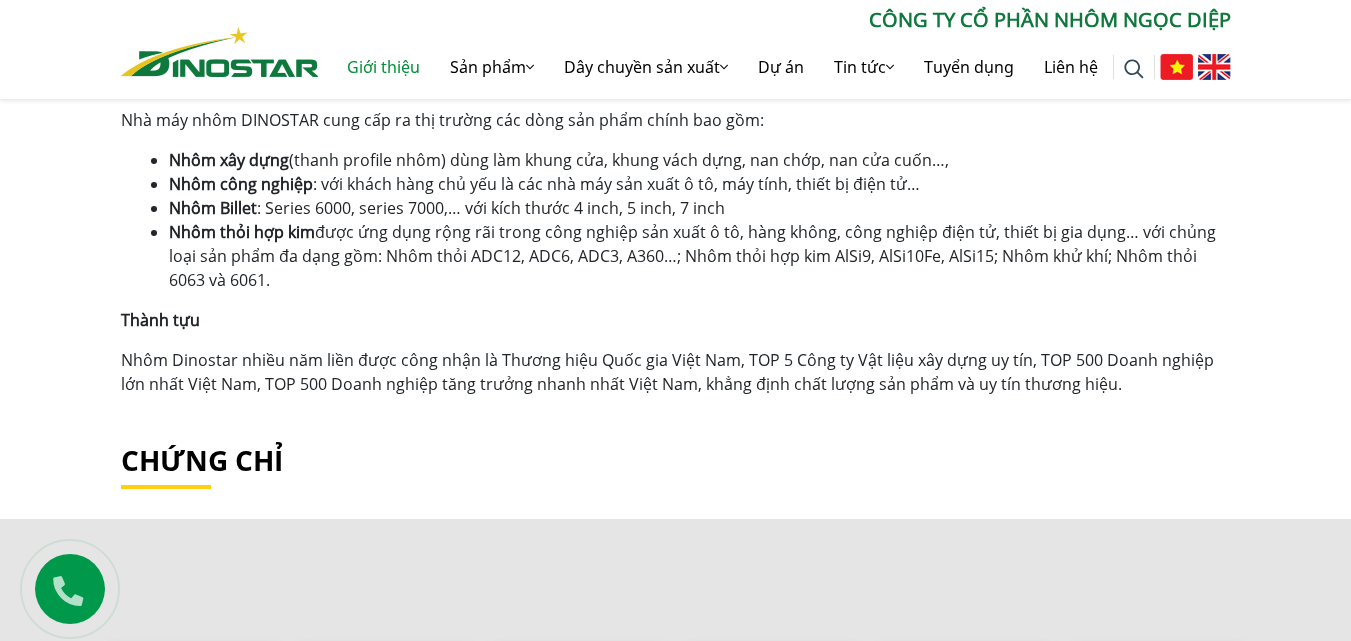scroll, scrollTop: 1368, scrollLeft: 0, axis: vertical 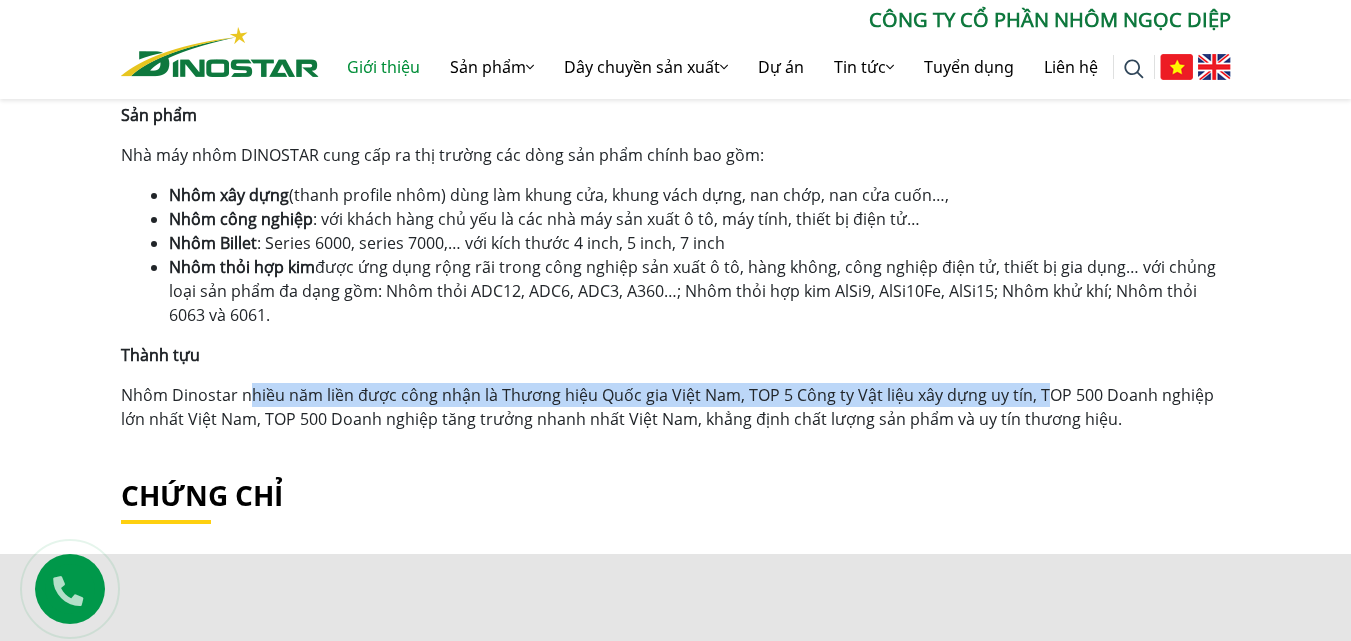 drag, startPoint x: 1029, startPoint y: 402, endPoint x: 240, endPoint y: 383, distance: 789.22876 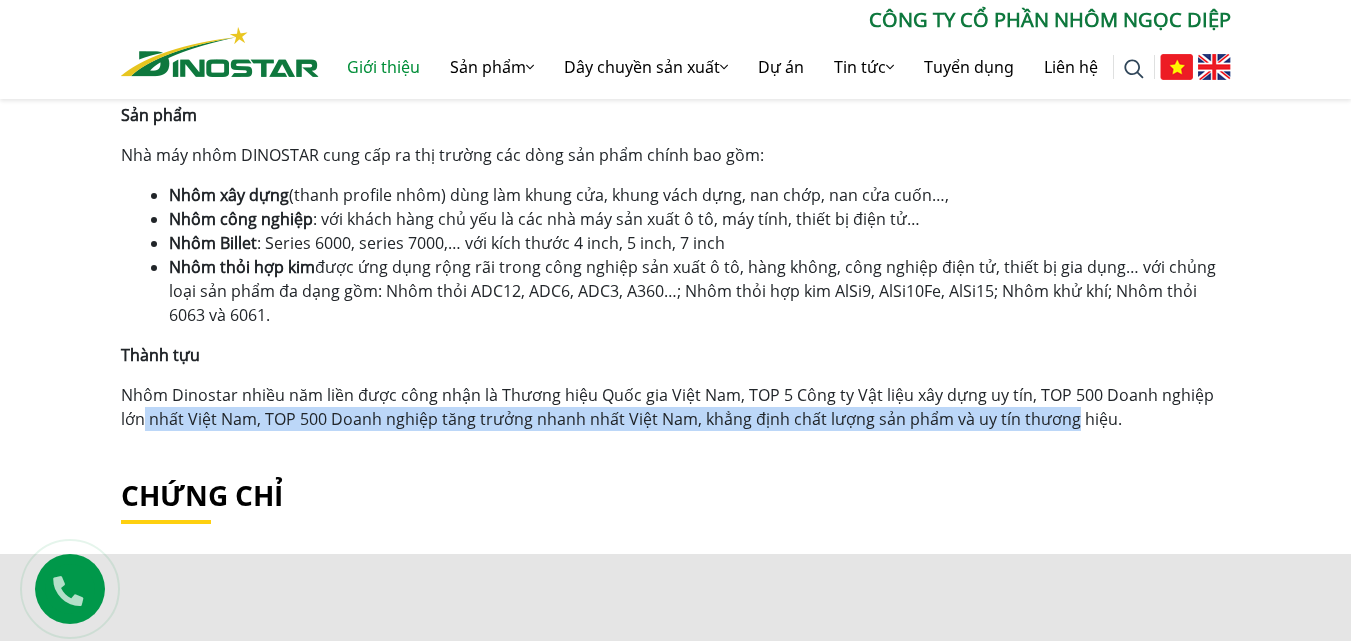 drag, startPoint x: 143, startPoint y: 419, endPoint x: 1070, endPoint y: 426, distance: 927.0264 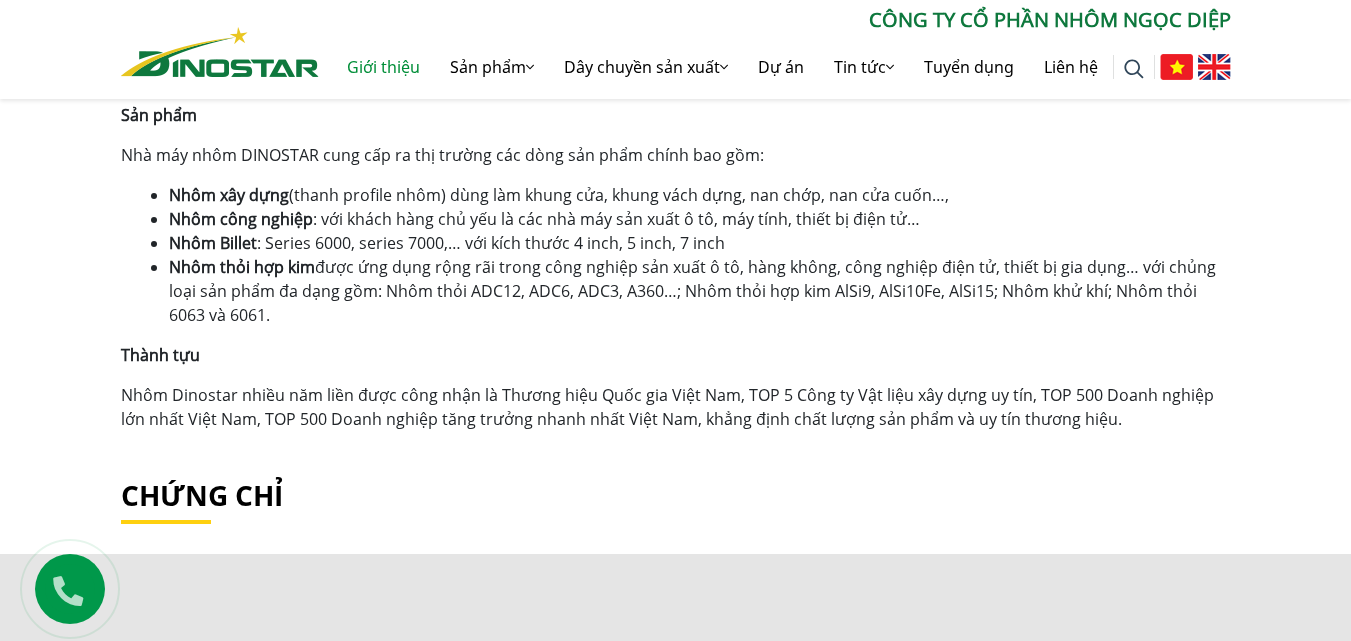 click on "Nhôm Dinostar nhiều năm liền được công nhận là Thương hiệu Quốc gia Việt Nam, TOP 5 Công ty Vật liệu xây dựng uy tín, TOP 500 Doanh nghiệp lớn nhất Việt Nam, TOP 500 Doanh nghiệp tăng trưởng nhanh nhất Việt Nam, khẳng định chất lượng sản phẩm và uy tín thương hiệu." at bounding box center [676, 407] 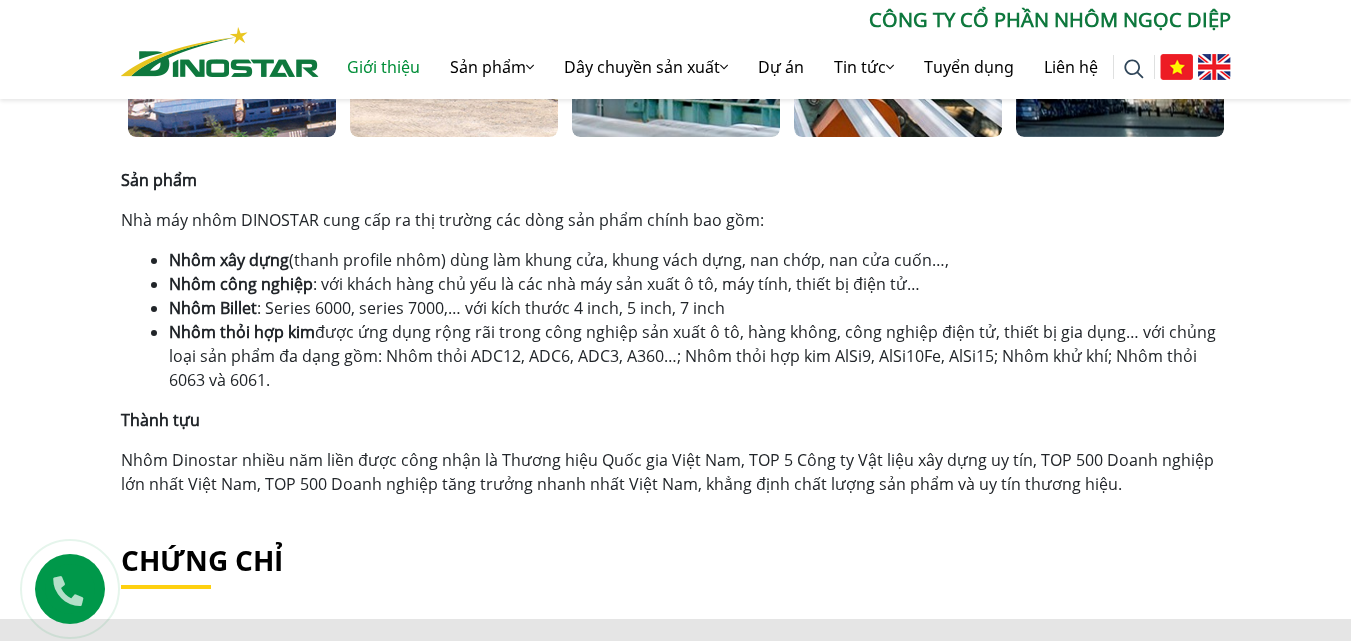 scroll, scrollTop: 1268, scrollLeft: 0, axis: vertical 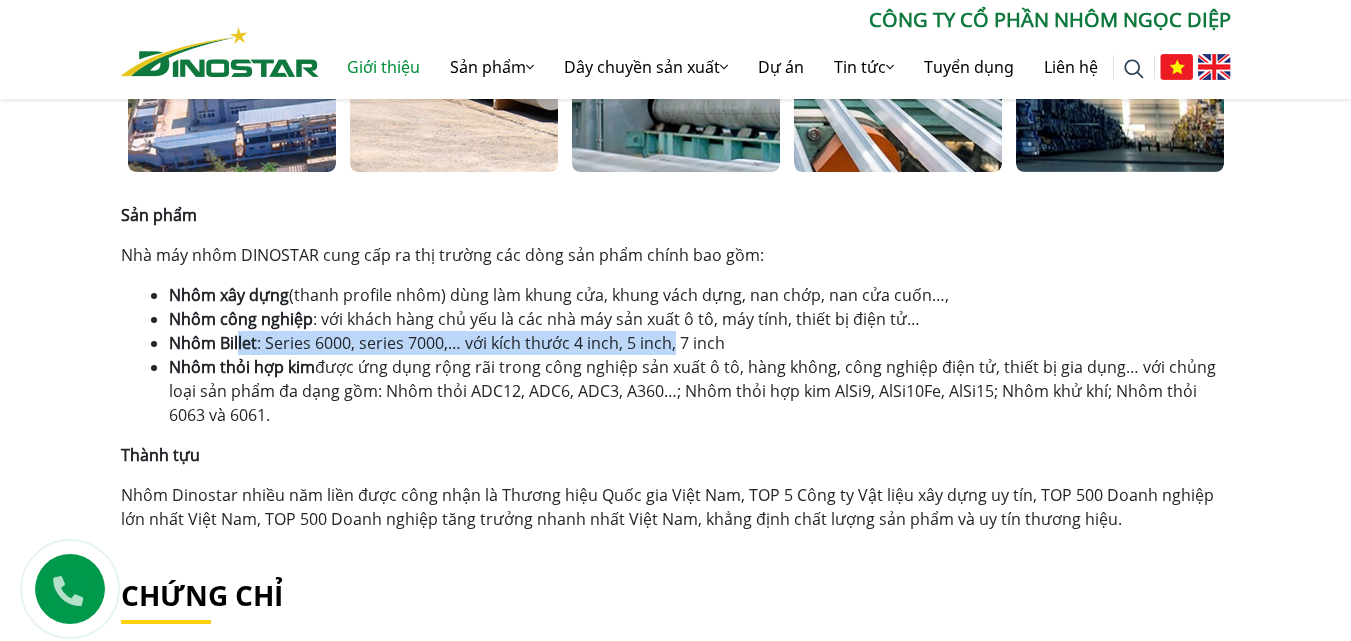 drag, startPoint x: 238, startPoint y: 341, endPoint x: 671, endPoint y: 343, distance: 433.0046 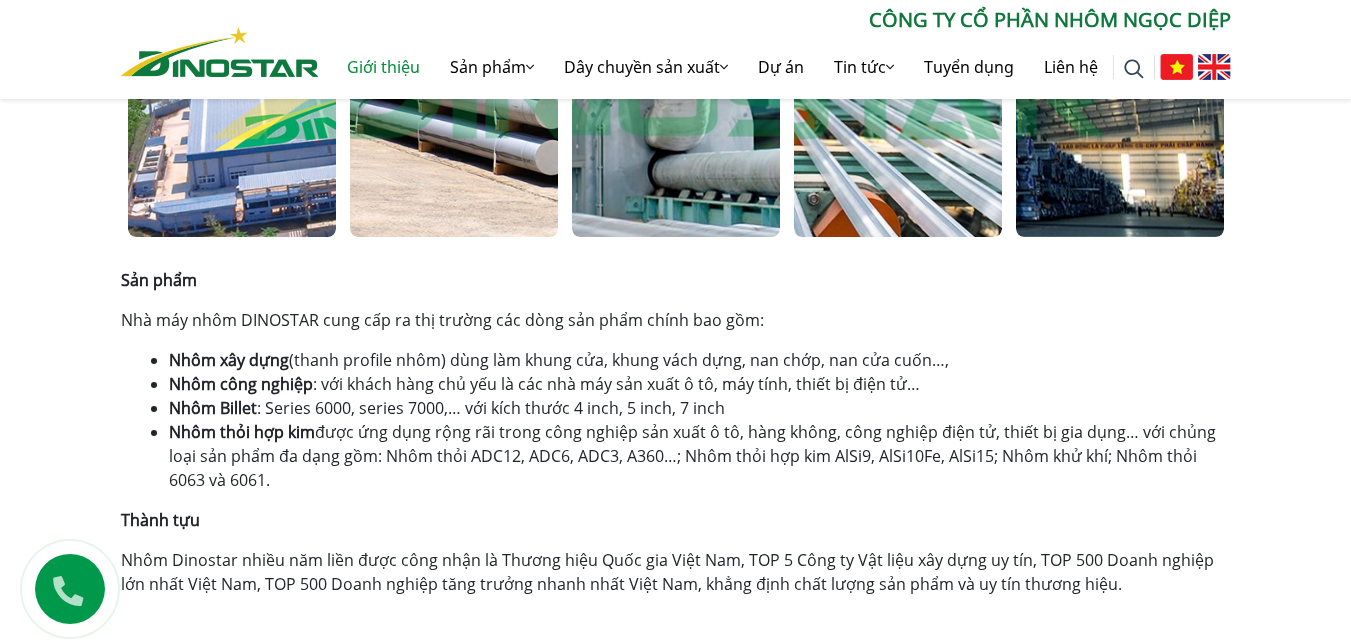 scroll, scrollTop: 1168, scrollLeft: 0, axis: vertical 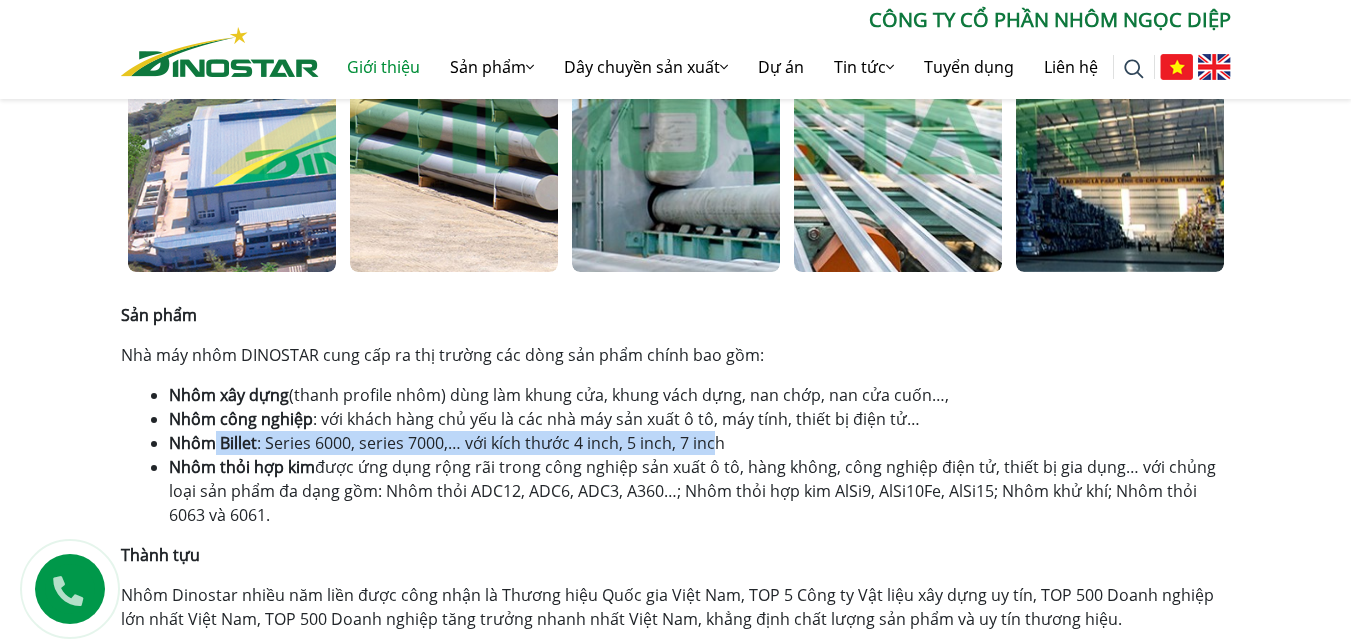 drag, startPoint x: 210, startPoint y: 435, endPoint x: 711, endPoint y: 442, distance: 501.0489 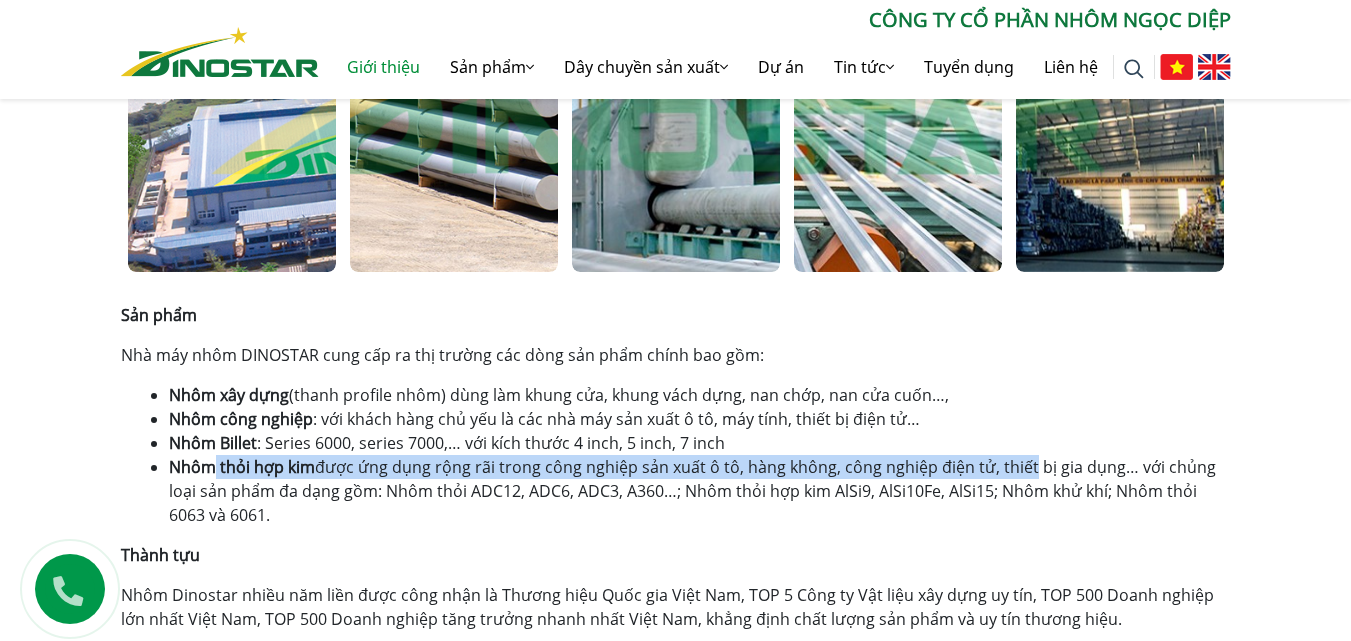 drag, startPoint x: 208, startPoint y: 466, endPoint x: 1024, endPoint y: 476, distance: 816.0613 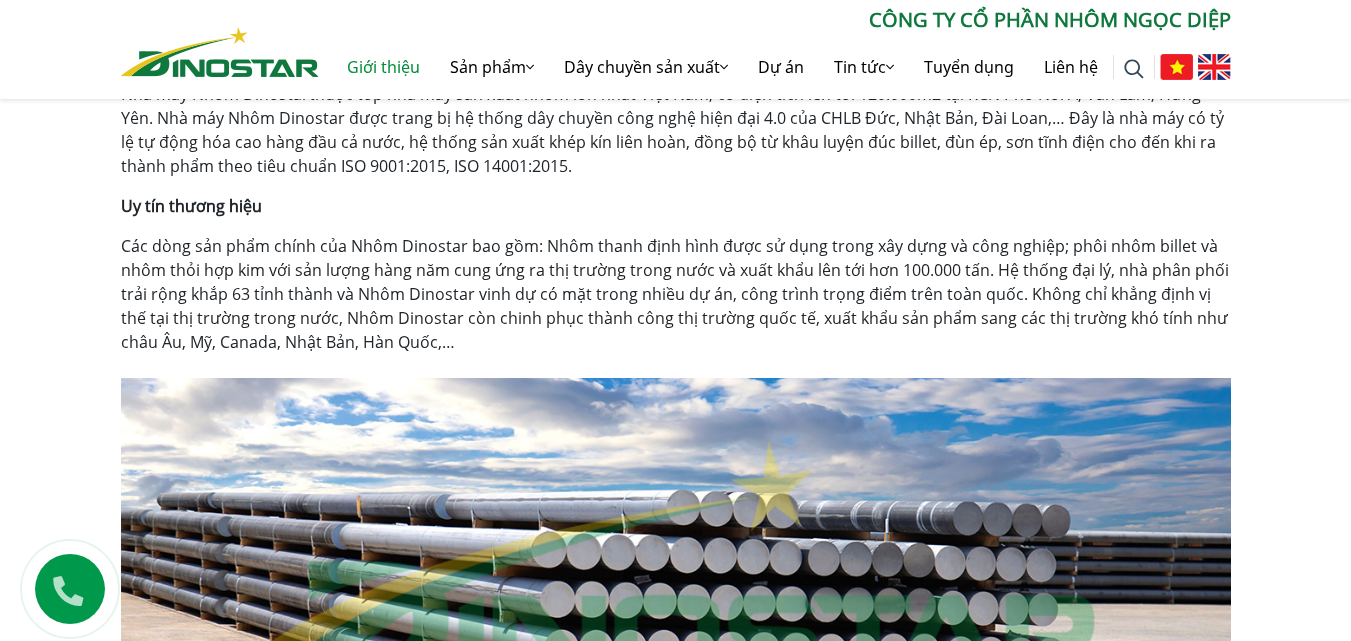 scroll, scrollTop: 668, scrollLeft: 0, axis: vertical 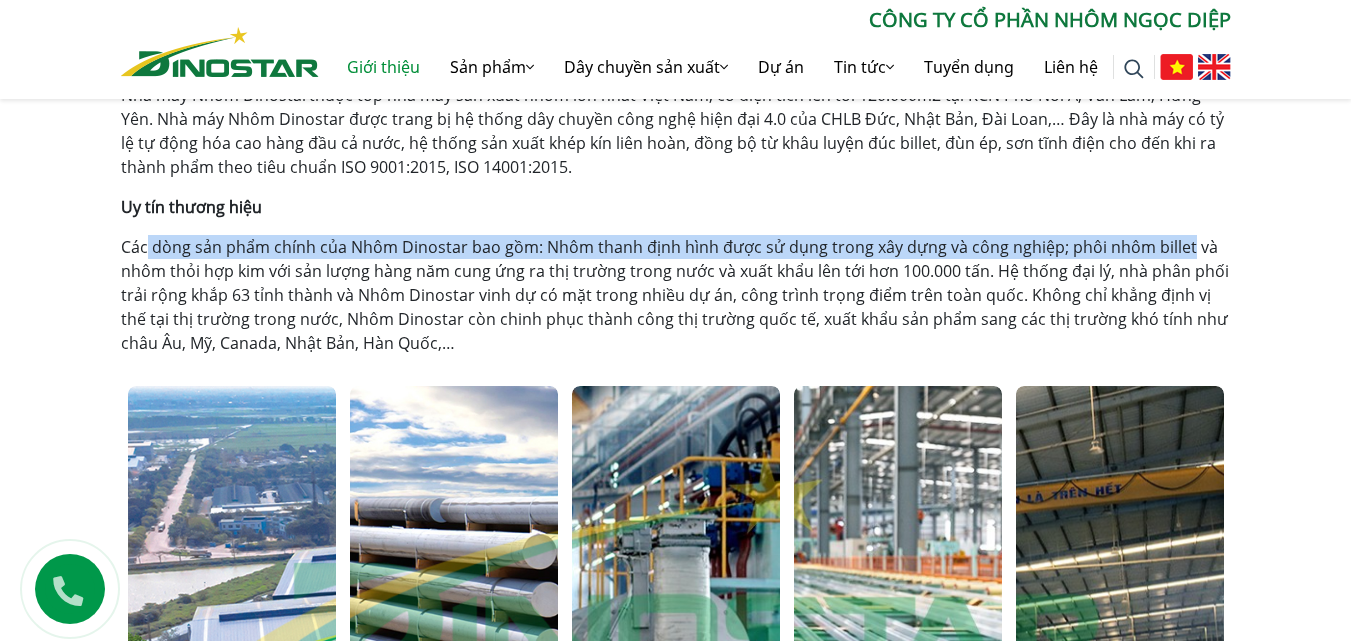 drag, startPoint x: 147, startPoint y: 245, endPoint x: 1179, endPoint y: 243, distance: 1032.002 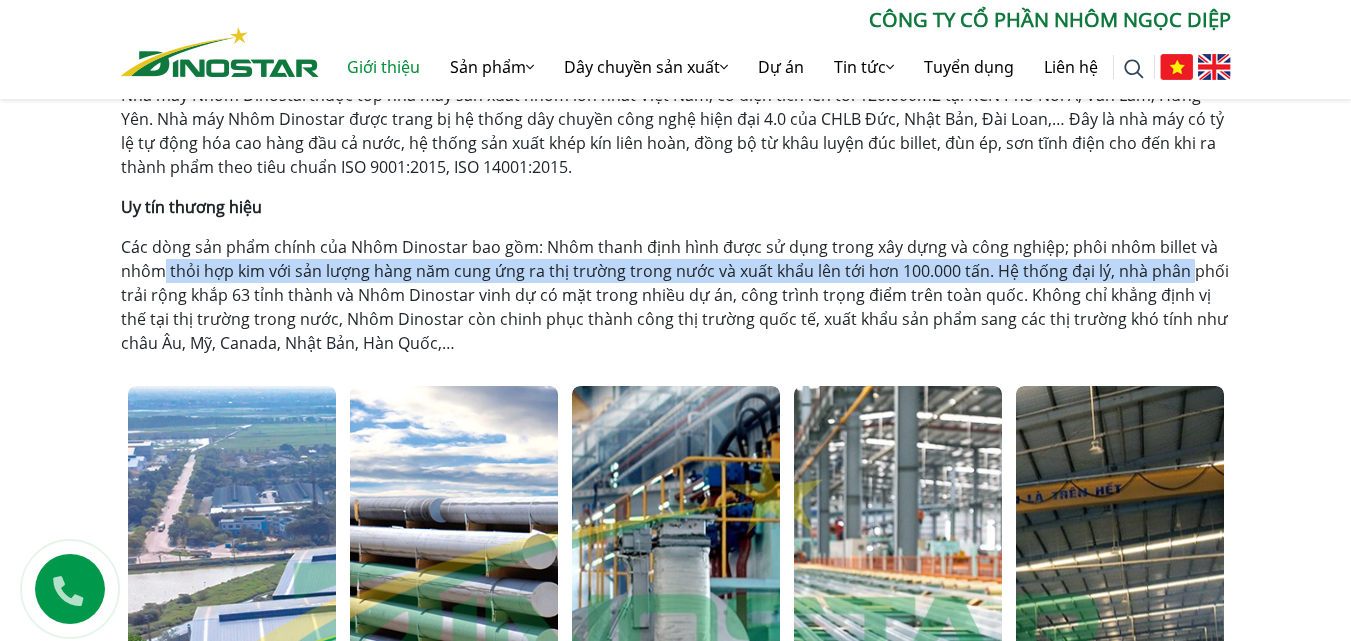 drag, startPoint x: 158, startPoint y: 271, endPoint x: 1183, endPoint y: 274, distance: 1025.0044 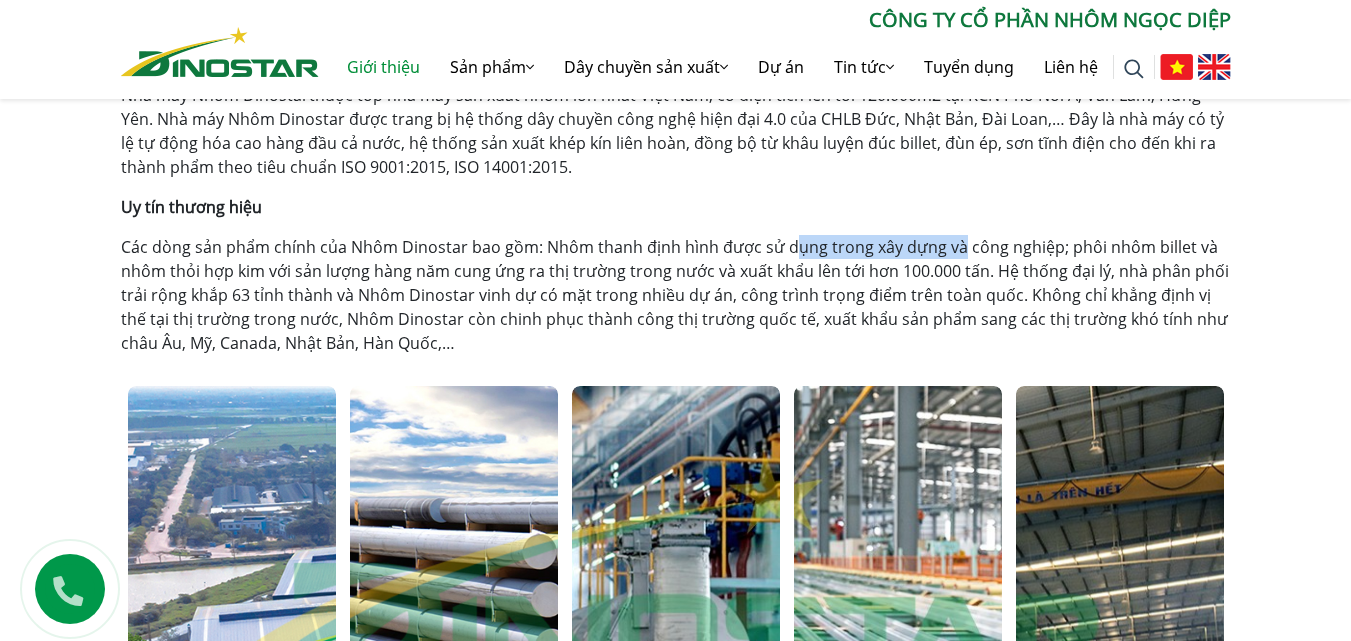 drag, startPoint x: 786, startPoint y: 250, endPoint x: 964, endPoint y: 251, distance: 178.0028 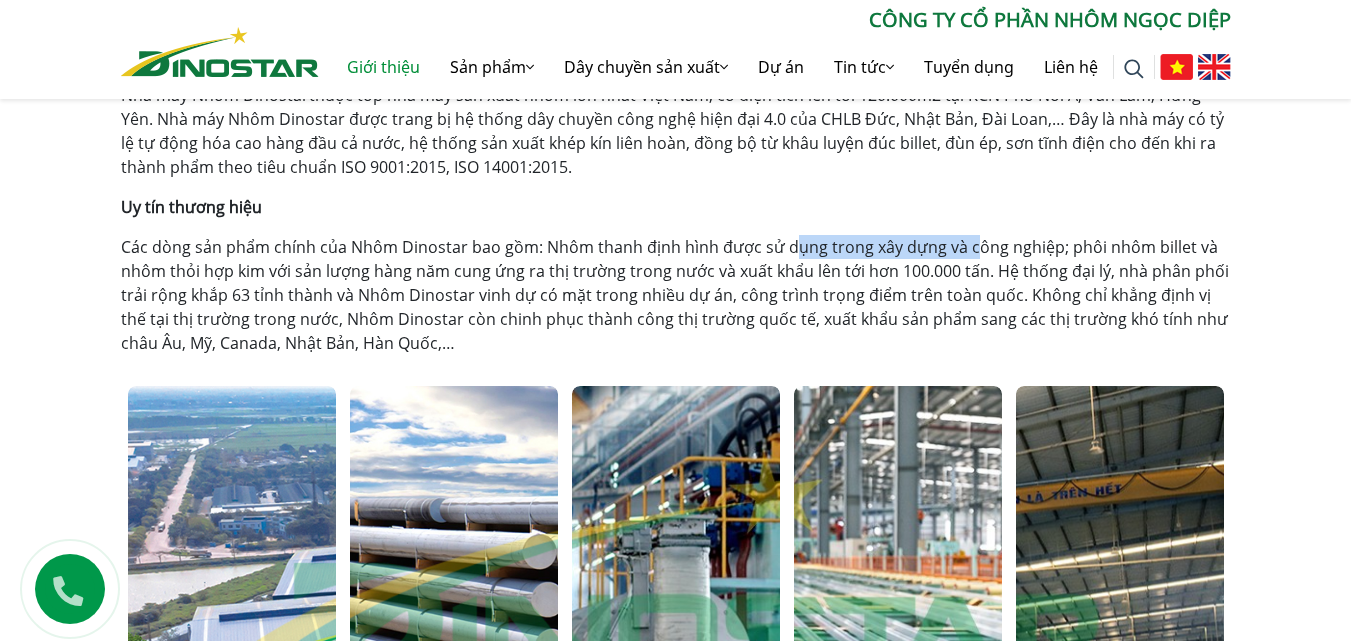 click on "Các dòng sản phẩm chính của Nhôm Dinostar bao gồm: Nhôm thanh định hình được sử dụng trong xây dựng và công nghiệp; phôi nhôm billet và nhôm thỏi hợp kim với sản lượng hàng năm cung ứng ra thị trường trong nước và xuất khẩu lên tới hơn 100.000 tấn. Hệ thống đại lý, nhà phân phối trải rộng khắp 63 tỉnh thành và Nhôm Dinostar vinh dự có mặt trong nhiều dự án, công trình trọng điểm trên toàn quốc. Không chỉ khẳng định vị thế tại thị trường trong nước, Nhôm Dinostar còn chinh phục thành công thị trường quốc tế, xuất khẩu sản phẩm sang các thị trường khó tính như châu Âu, Mỹ, Canada, Nhật Bản, Hàn Quốc,…" at bounding box center (676, 295) 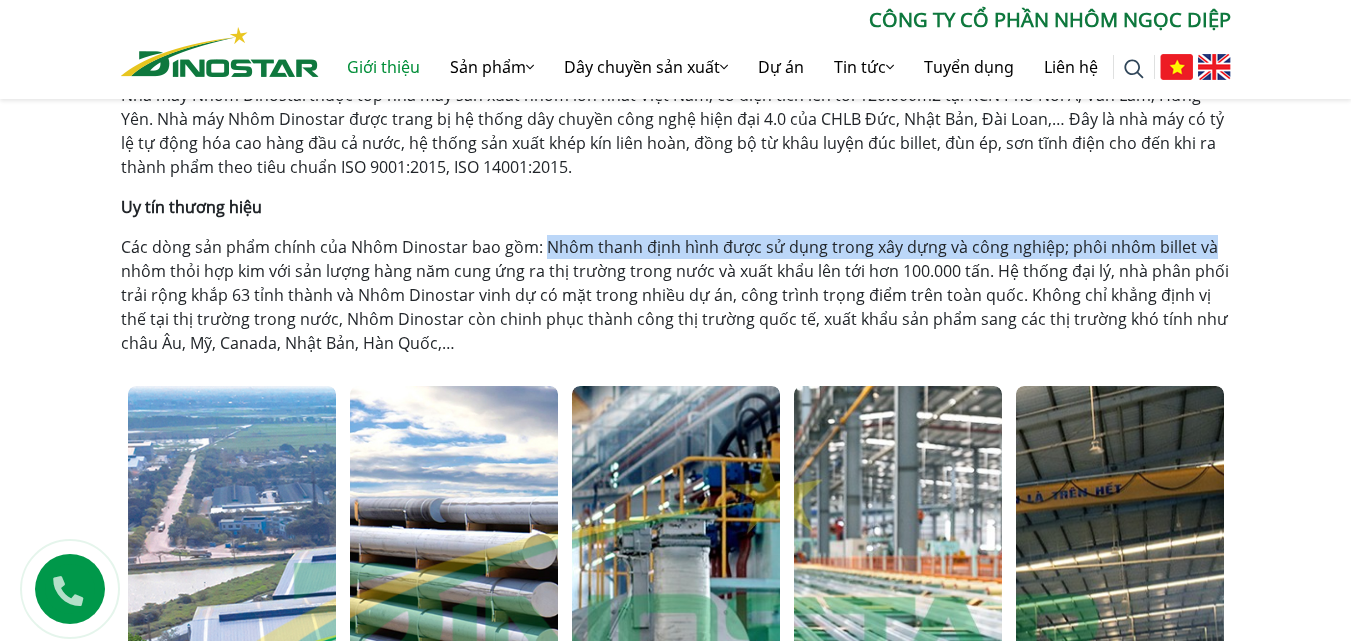 drag, startPoint x: 542, startPoint y: 244, endPoint x: 1112, endPoint y: 246, distance: 570.0035 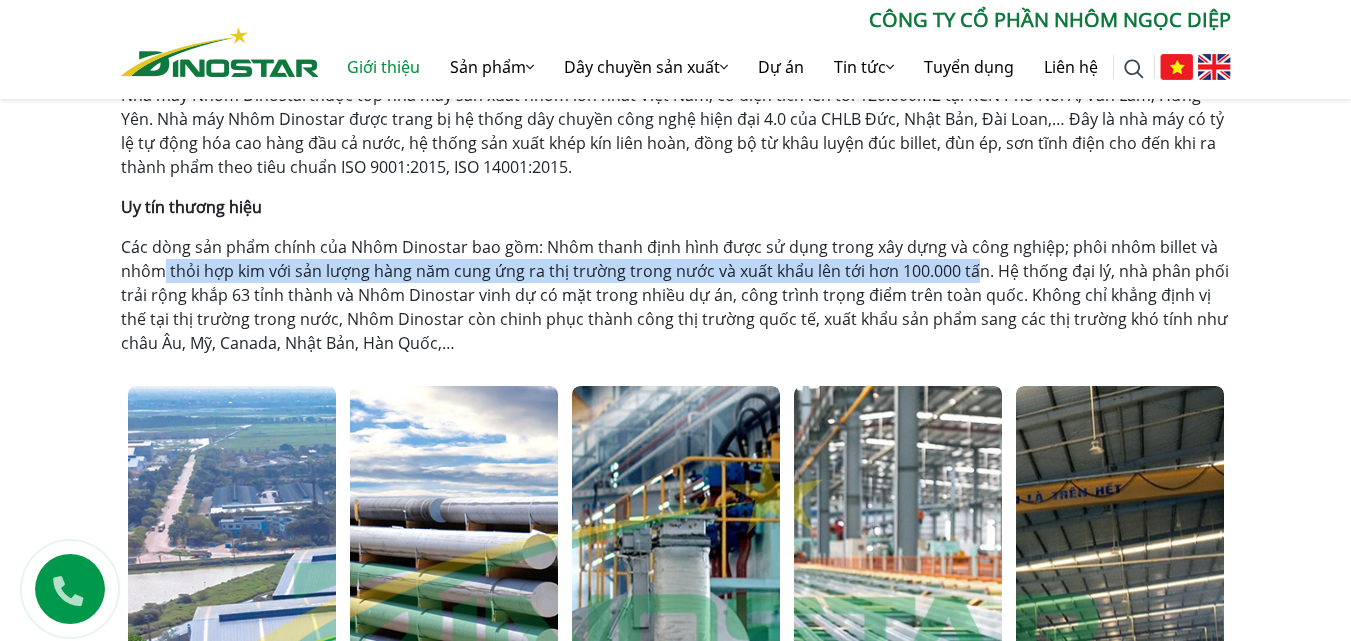 drag, startPoint x: 161, startPoint y: 272, endPoint x: 973, endPoint y: 271, distance: 812.0006 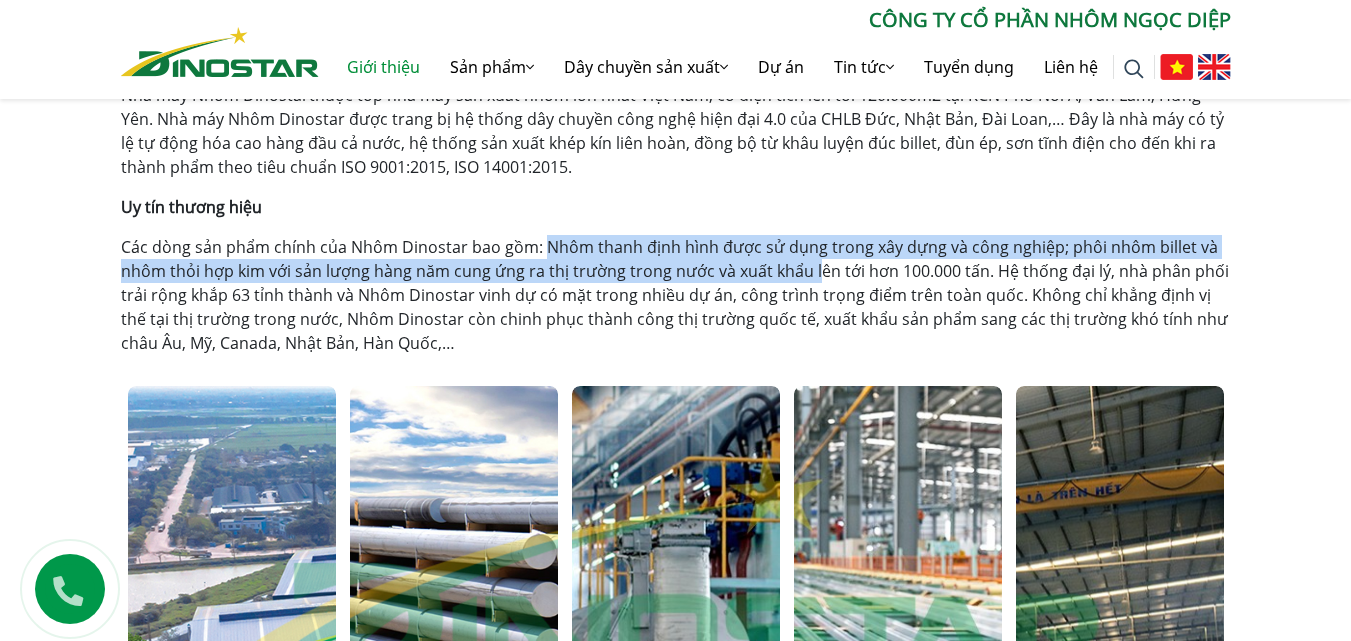 drag, startPoint x: 541, startPoint y: 245, endPoint x: 810, endPoint y: 262, distance: 269.53665 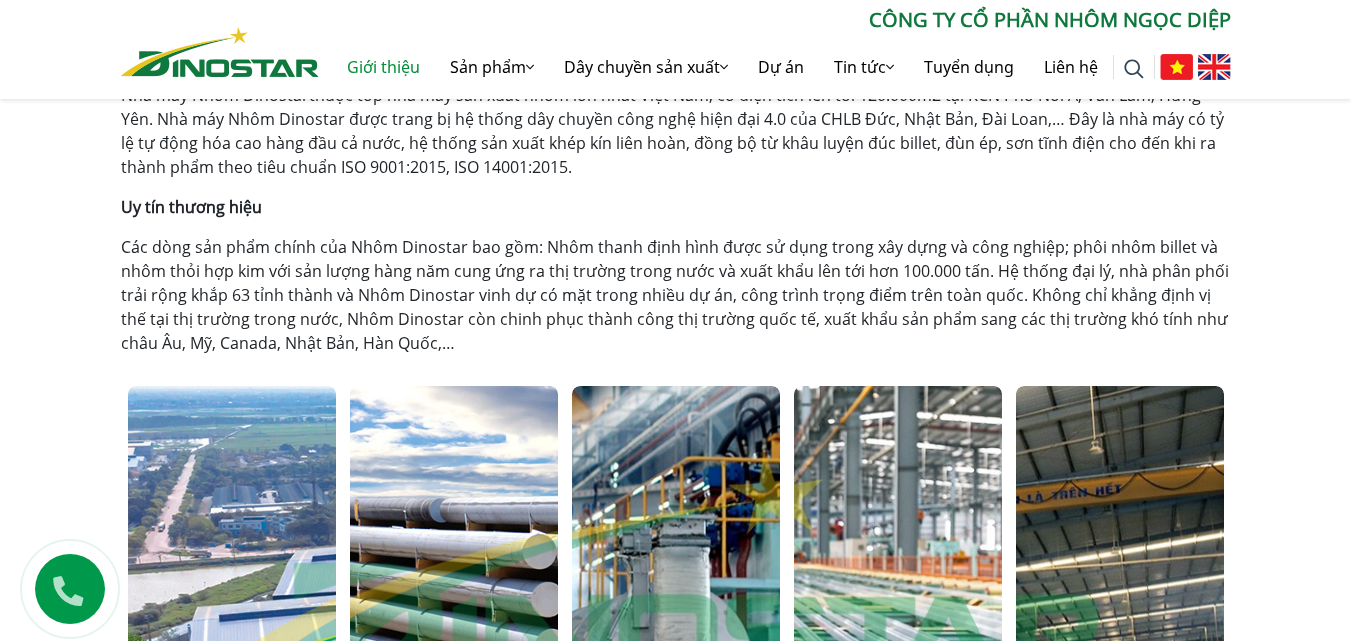 click on "Các dòng sản phẩm chính của Nhôm Dinostar bao gồm: Nhôm thanh định hình được sử dụng trong xây dựng và công nghiệp; phôi nhôm billet và nhôm thỏi hợp kim với sản lượng hàng năm cung ứng ra thị trường trong nước và xuất khẩu lên tới hơn 100.000 tấn. Hệ thống đại lý, nhà phân phối trải rộng khắp 63 tỉnh thành và Nhôm Dinostar vinh dự có mặt trong nhiều dự án, công trình trọng điểm trên toàn quốc. Không chỉ khẳng định vị thế tại thị trường trong nước, Nhôm Dinostar còn chinh phục thành công thị trường quốc tế, xuất khẩu sản phẩm sang các thị trường khó tính như châu Âu, Mỹ, Canada, Nhật Bản, Hàn Quốc,…" at bounding box center [676, 295] 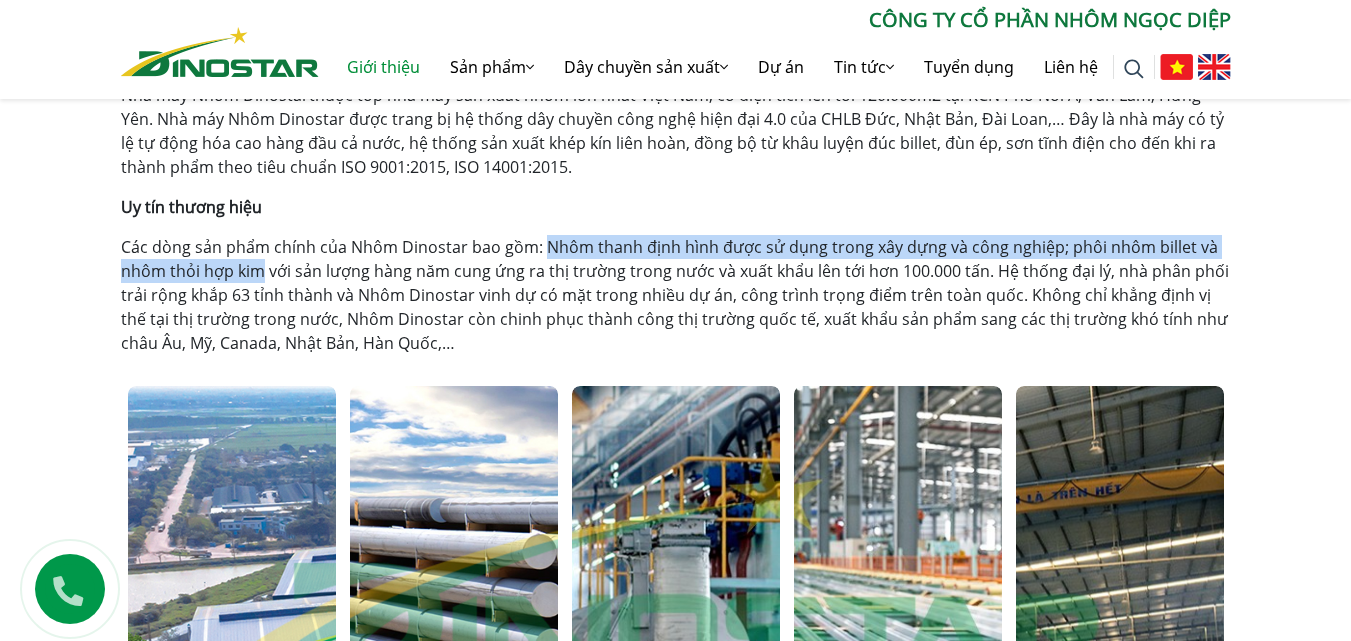 drag, startPoint x: 542, startPoint y: 247, endPoint x: 264, endPoint y: 270, distance: 278.94983 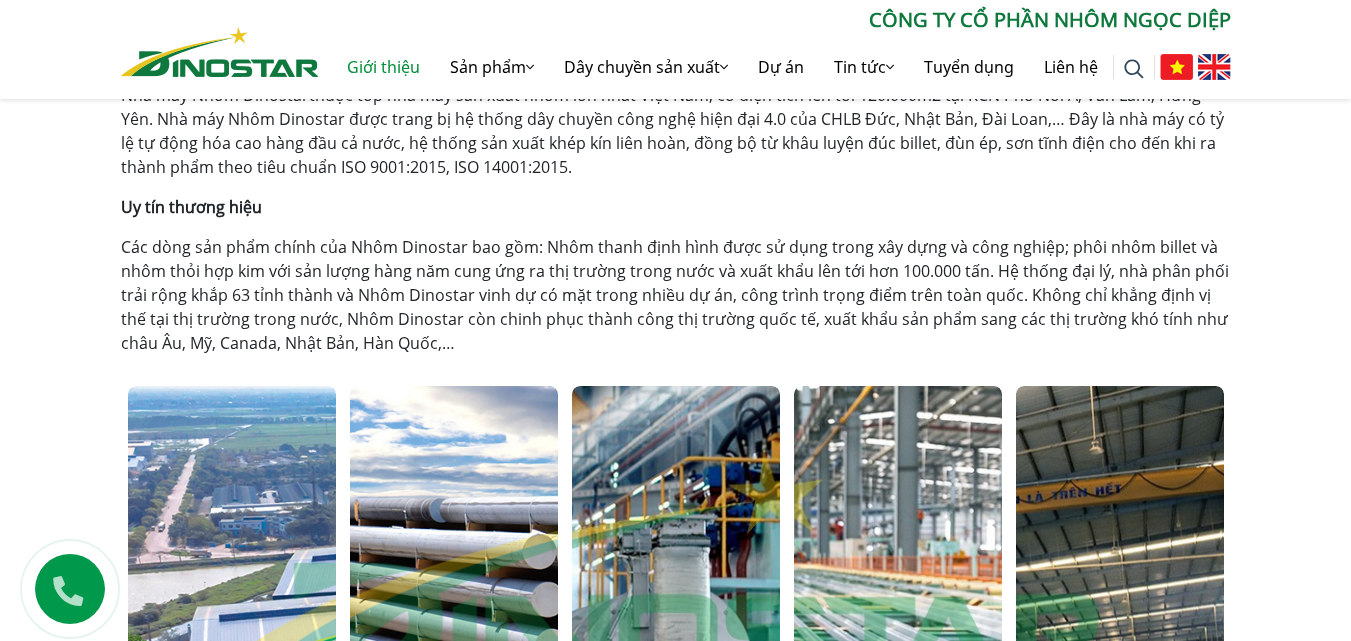 click on "Các dòng sản phẩm chính của Nhôm Dinostar bao gồm: Nhôm thanh định hình được sử dụng trong xây dựng và công nghiệp; phôi nhôm billet và nhôm thỏi hợp kim với sản lượng hàng năm cung ứng ra thị trường trong nước và xuất khẩu lên tới hơn 100.000 tấn. Hệ thống đại lý, nhà phân phối trải rộng khắp 63 tỉnh thành và Nhôm Dinostar vinh dự có mặt trong nhiều dự án, công trình trọng điểm trên toàn quốc. Không chỉ khẳng định vị thế tại thị trường trong nước, Nhôm Dinostar còn chinh phục thành công thị trường quốc tế, xuất khẩu sản phẩm sang các thị trường khó tính như châu Âu, Mỹ, Canada, Nhật Bản, Hàn Quốc,…" at bounding box center (676, 295) 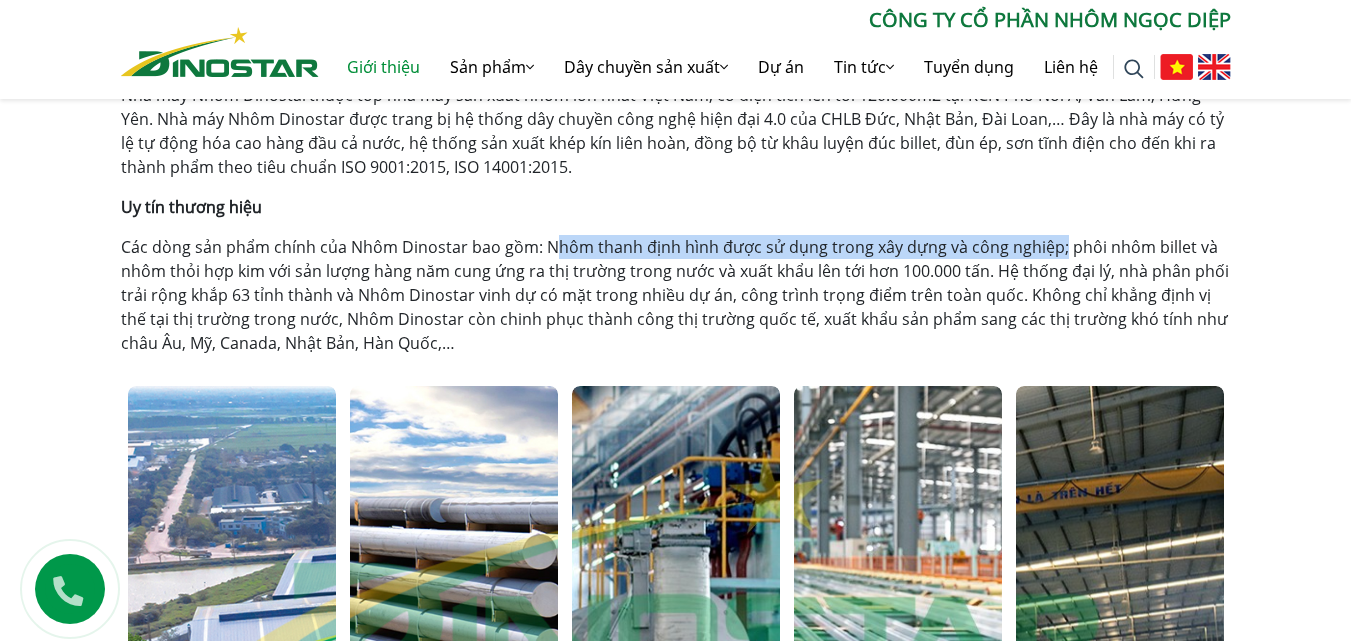 drag, startPoint x: 549, startPoint y: 243, endPoint x: 1054, endPoint y: 247, distance: 505.01584 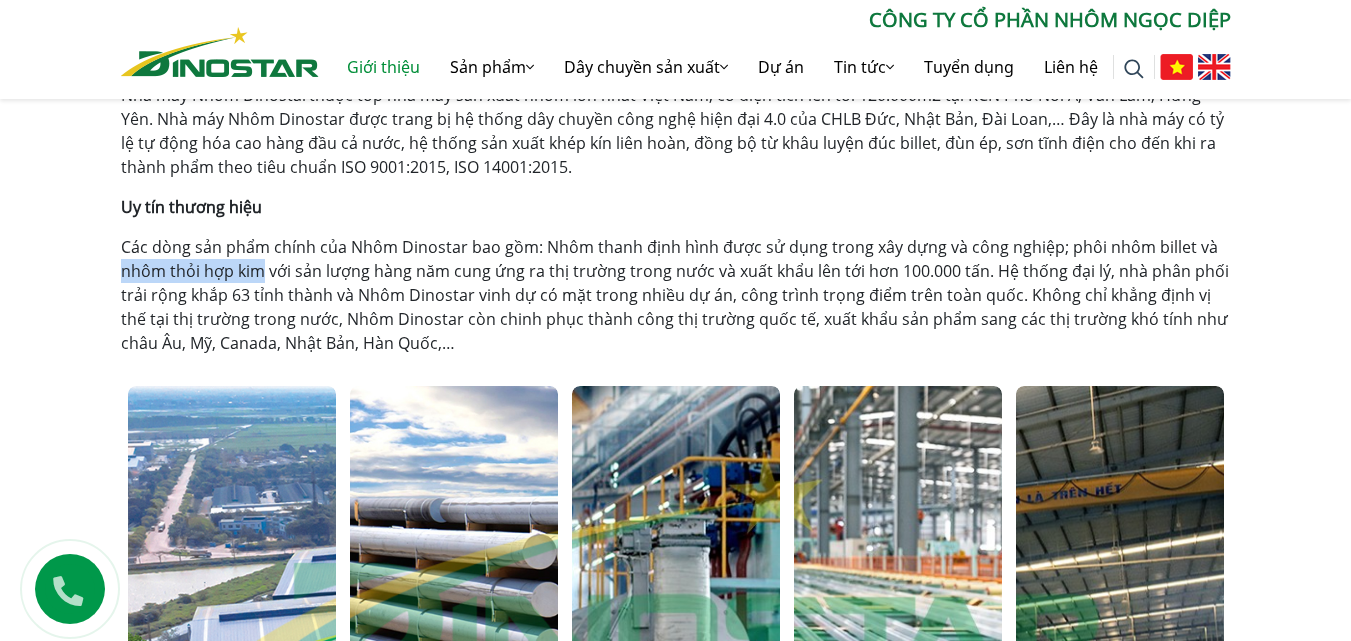 drag, startPoint x: 148, startPoint y: 271, endPoint x: 259, endPoint y: 276, distance: 111.11256 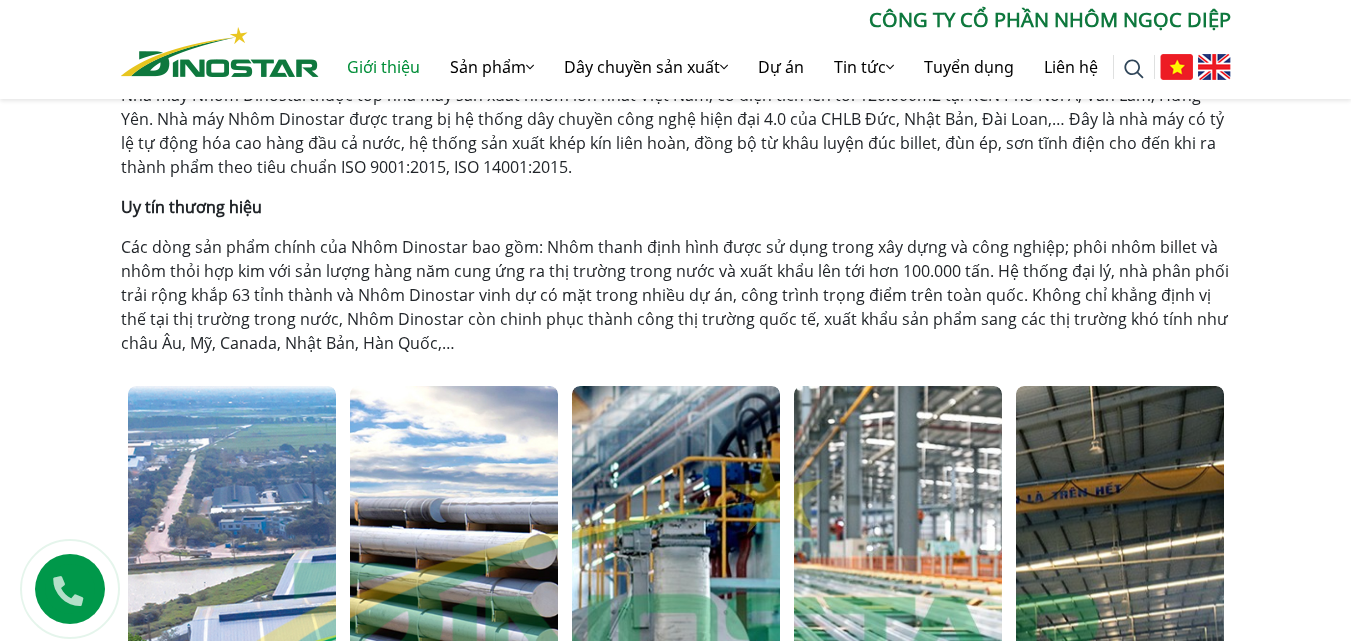 click on "Các dòng sản phẩm chính của Nhôm Dinostar bao gồm: Nhôm thanh định hình được sử dụng trong xây dựng và công nghiệp; phôi nhôm billet và nhôm thỏi hợp kim với sản lượng hàng năm cung ứng ra thị trường trong nước và xuất khẩu lên tới hơn 100.000 tấn. Hệ thống đại lý, nhà phân phối trải rộng khắp 63 tỉnh thành và Nhôm Dinostar vinh dự có mặt trong nhiều dự án, công trình trọng điểm trên toàn quốc. Không chỉ khẳng định vị thế tại thị trường trong nước, Nhôm Dinostar còn chinh phục thành công thị trường quốc tế, xuất khẩu sản phẩm sang các thị trường khó tính như châu Âu, Mỹ, Canada, Nhật Bản, Hàn Quốc,…" at bounding box center [676, 295] 